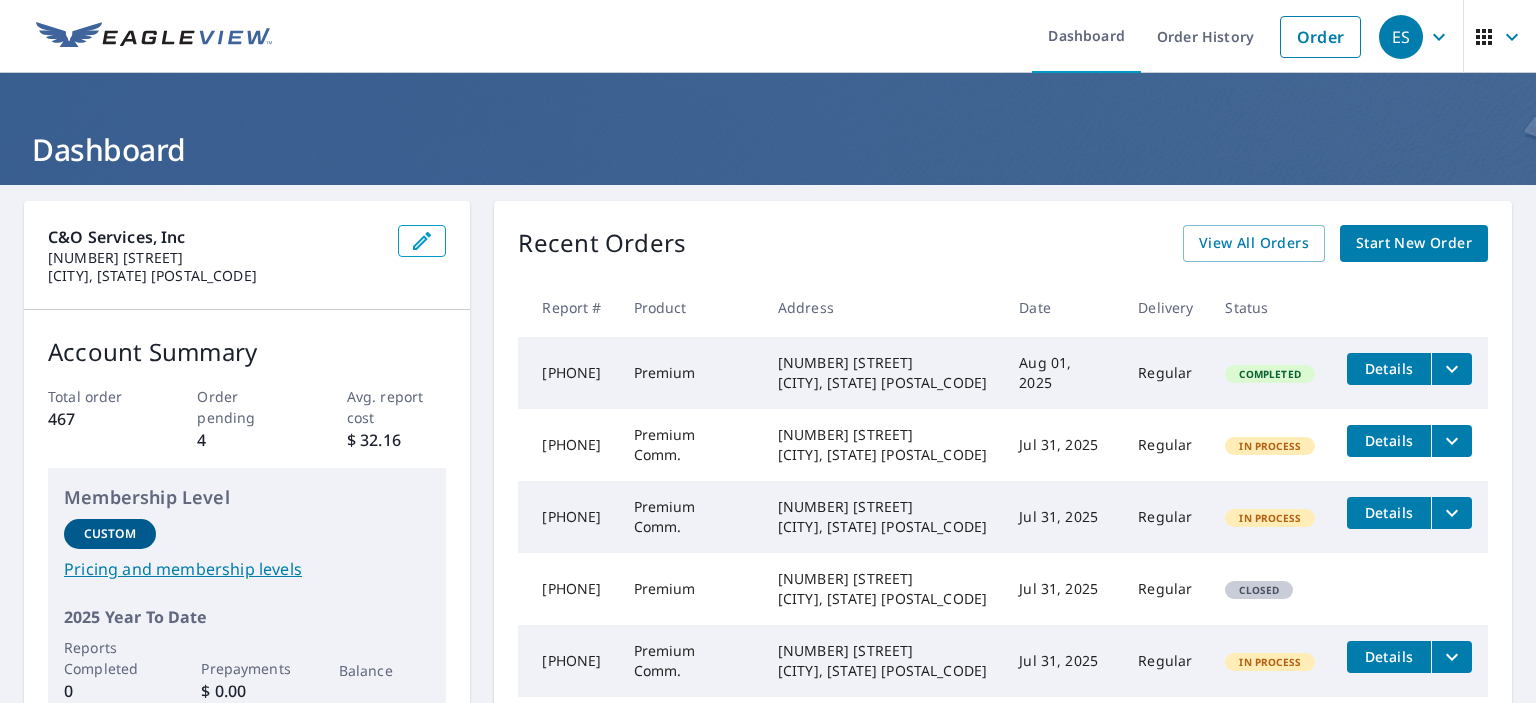scroll, scrollTop: 0, scrollLeft: 0, axis: both 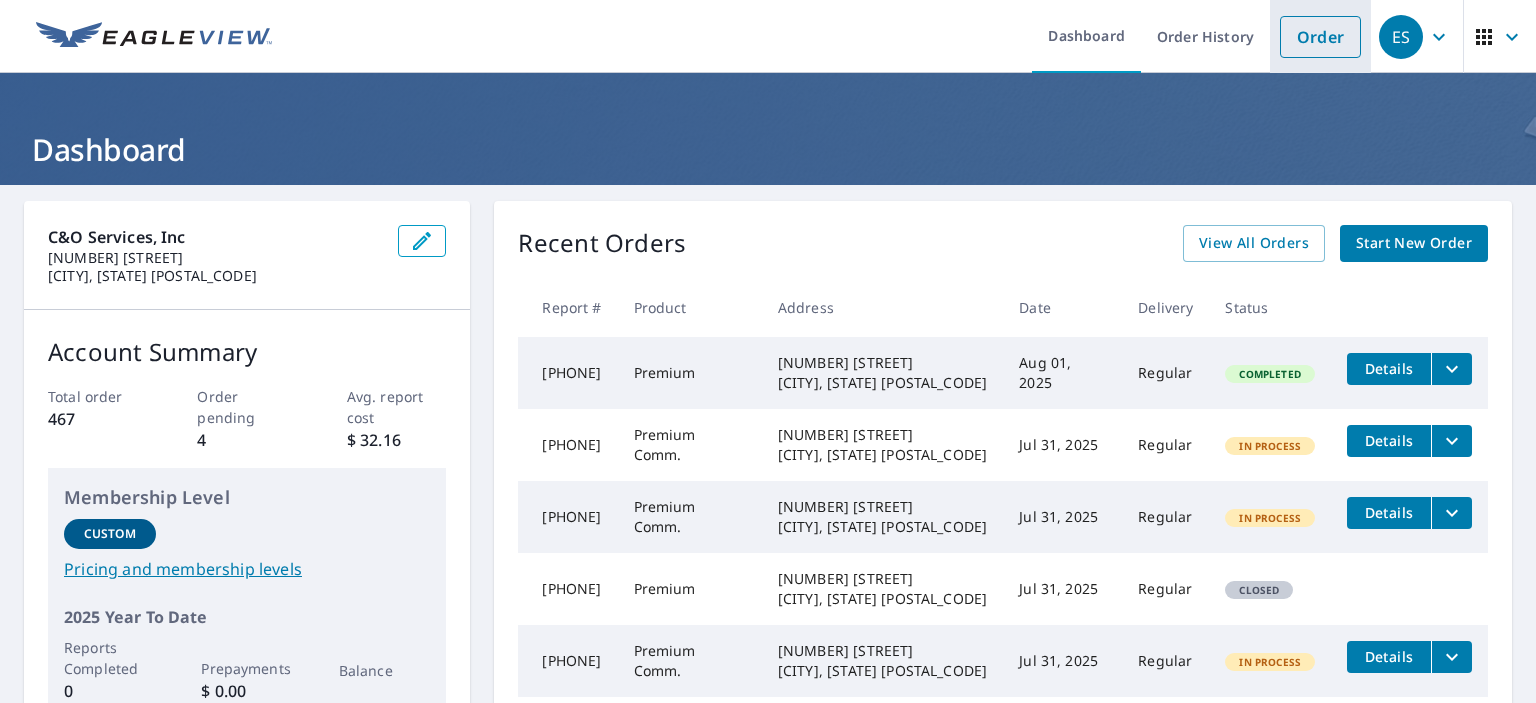 click on "Order" at bounding box center [1320, 37] 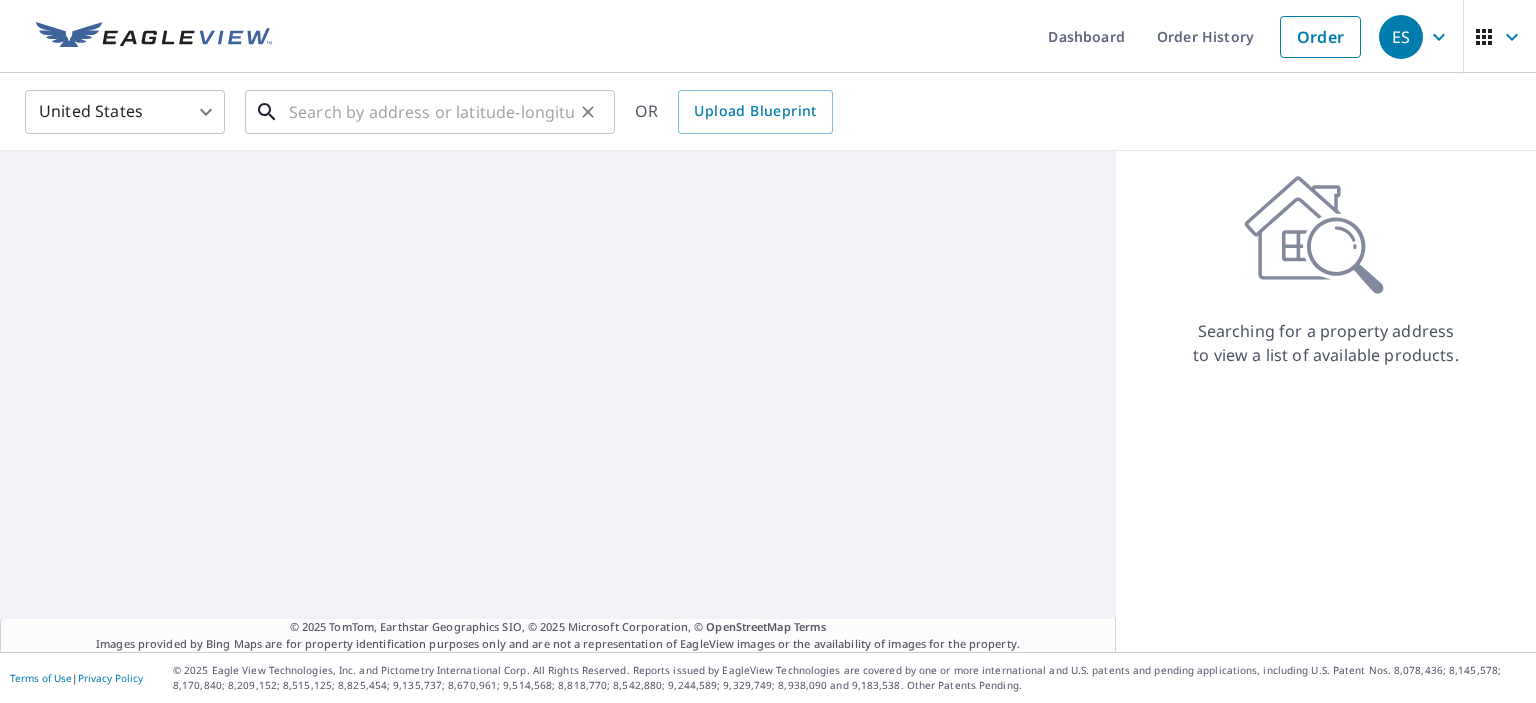click at bounding box center [431, 112] 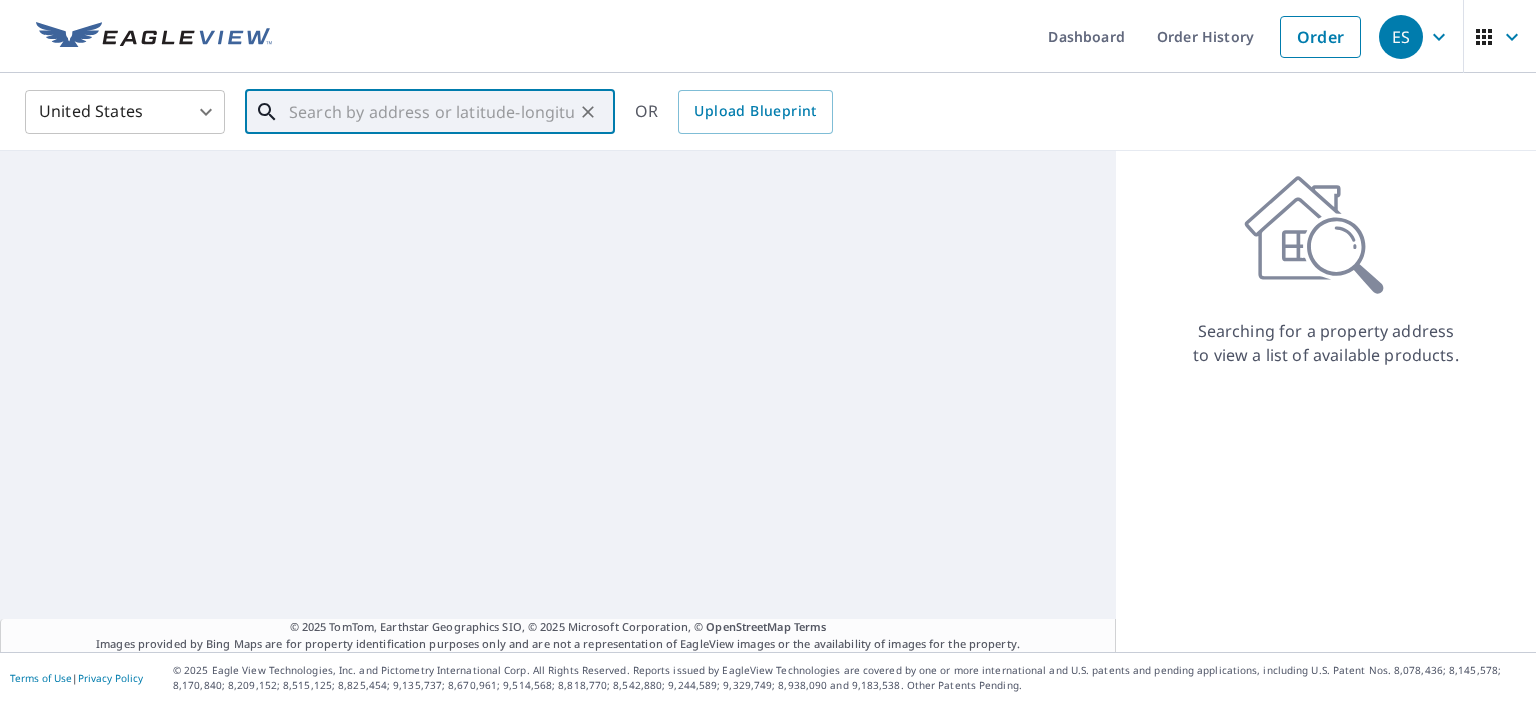 paste on "[NUMBER] [STREET] [CITY], [STATE] [POSTAL_CODE]" 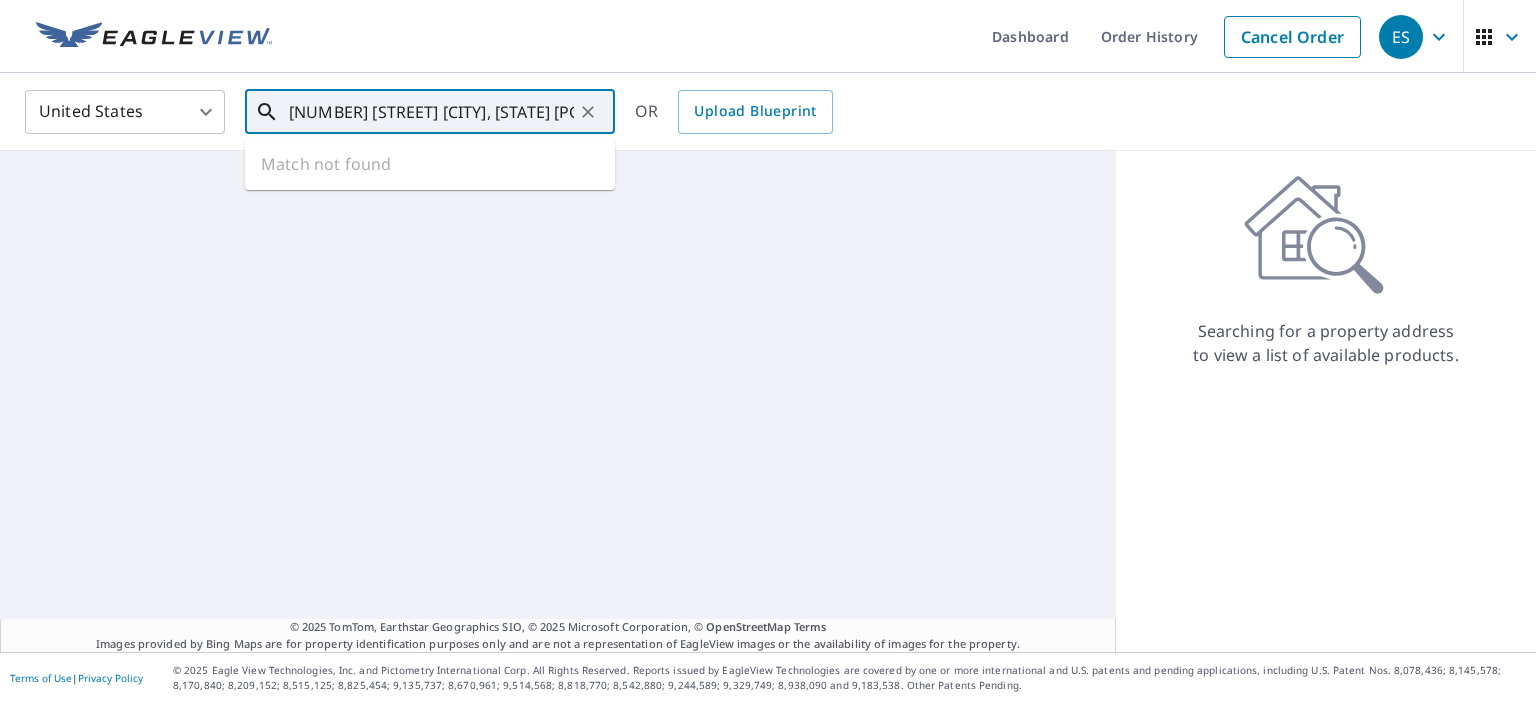 scroll, scrollTop: 0, scrollLeft: 16, axis: horizontal 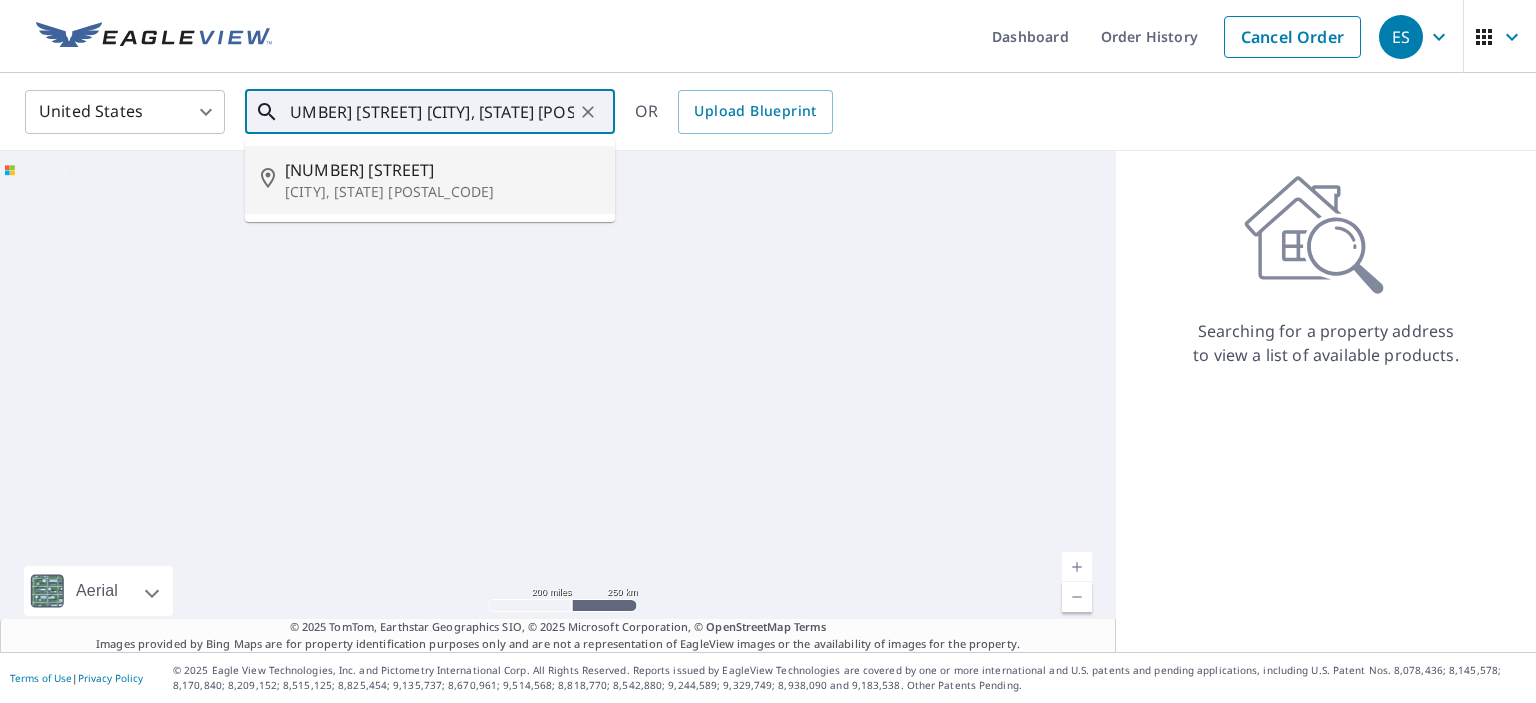 click on "[CITY], [STATE] [POSTAL_CODE]" at bounding box center (442, 192) 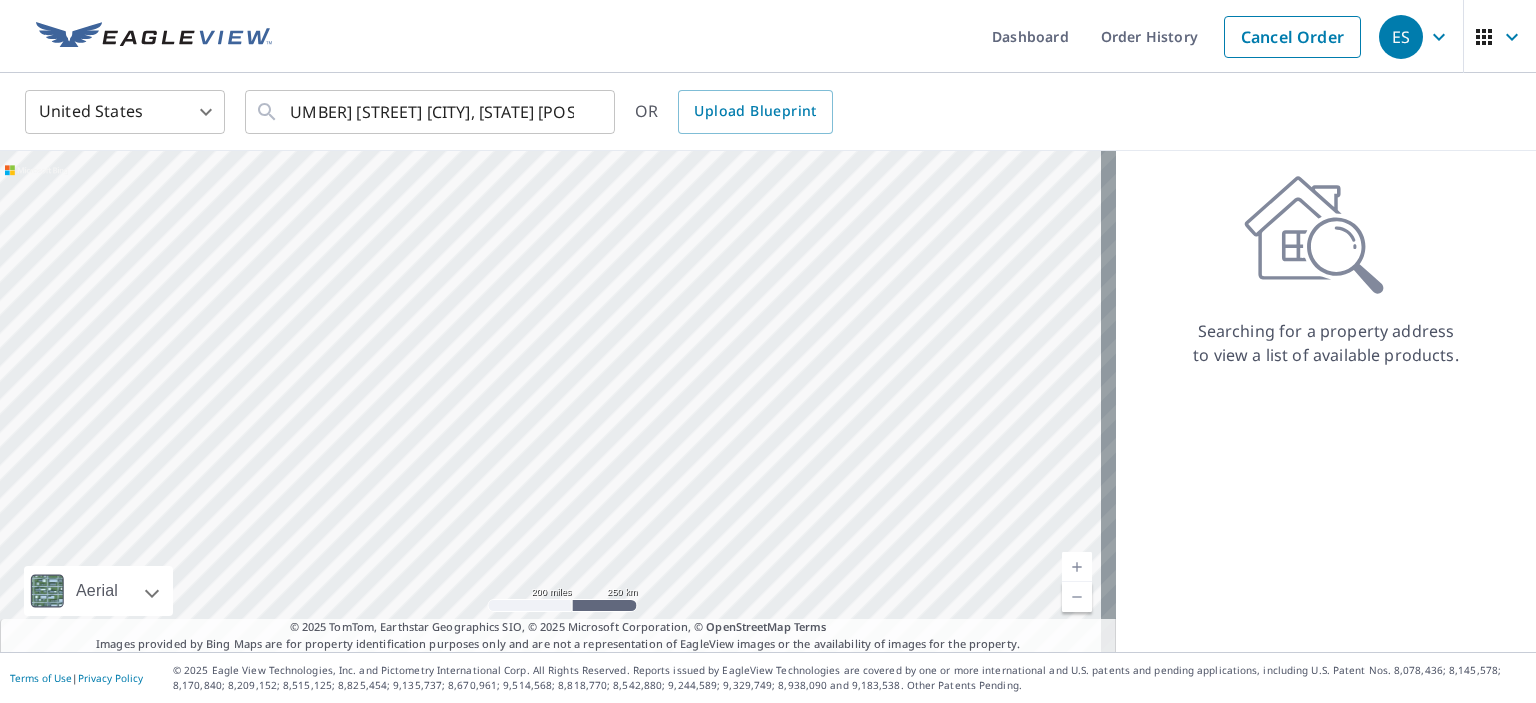 type on "[NUMBER] [STREET] [CITY], [STATE] [POSTAL_CODE]" 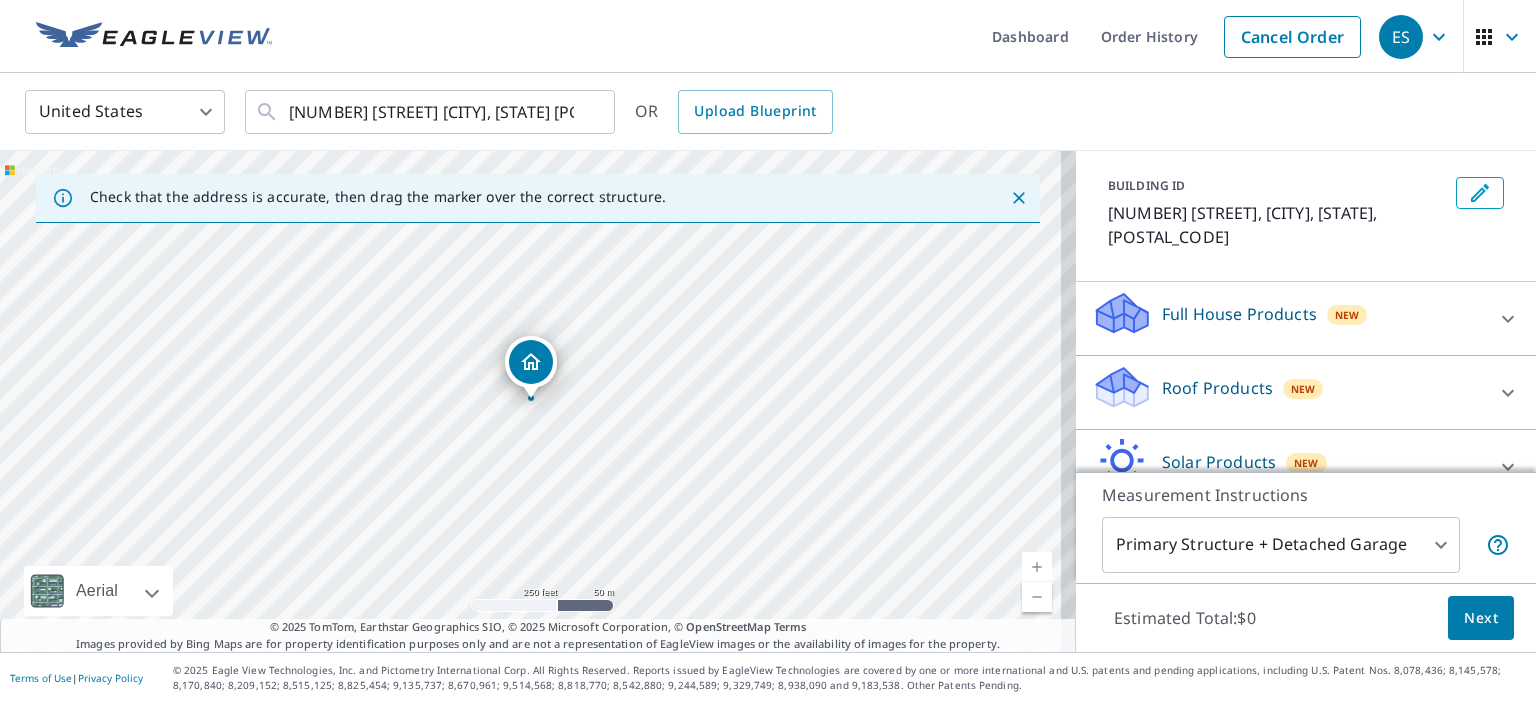 scroll, scrollTop: 180, scrollLeft: 0, axis: vertical 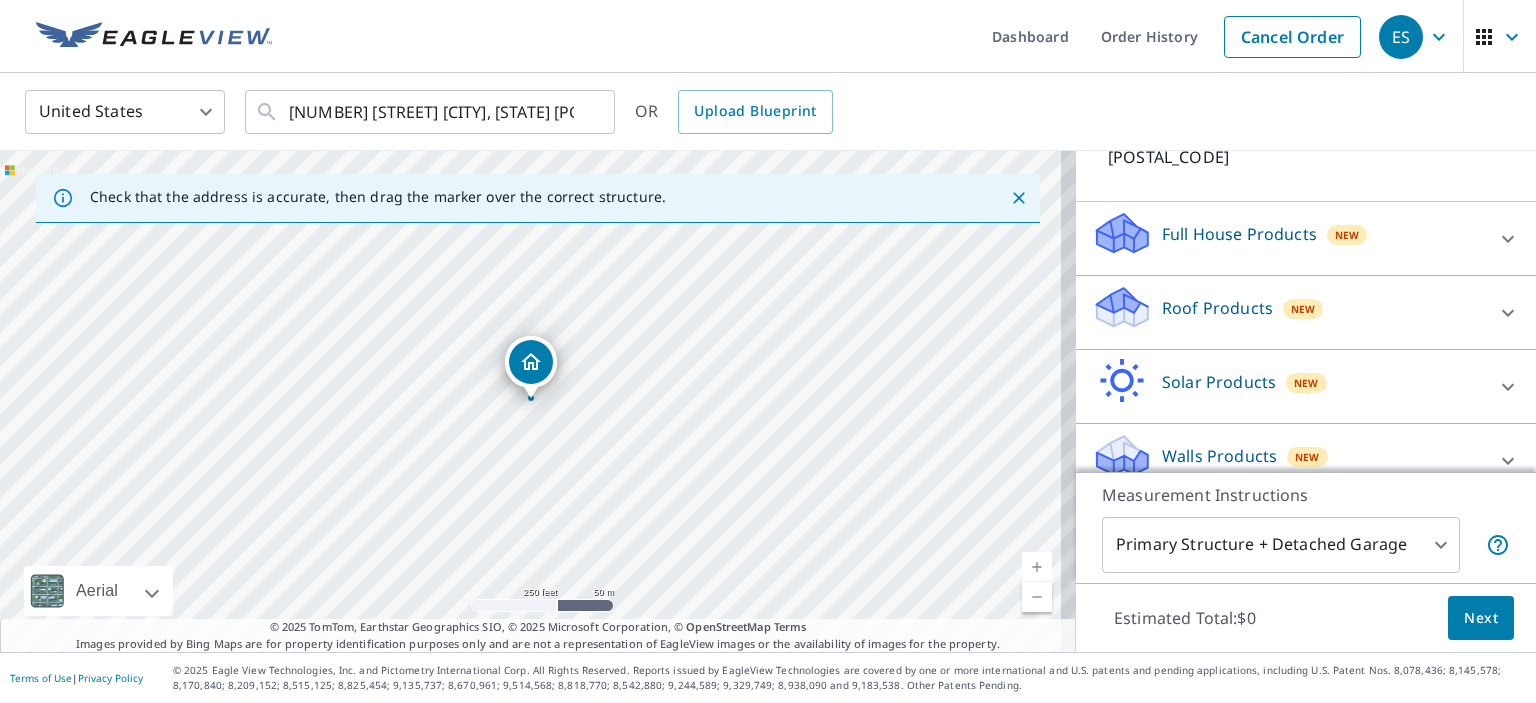 click at bounding box center [1508, 313] 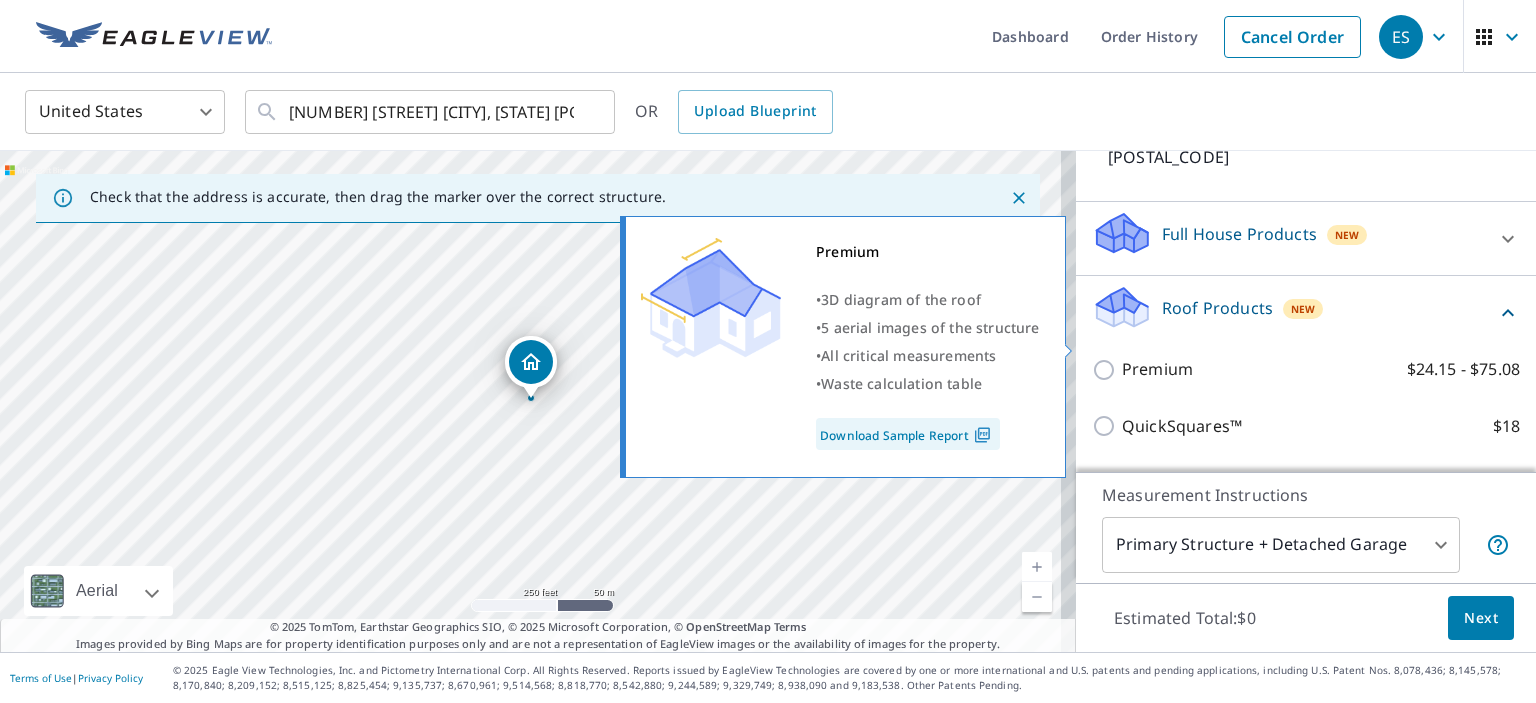 click on "Premium $24.15 - $75.08" at bounding box center [1321, 369] 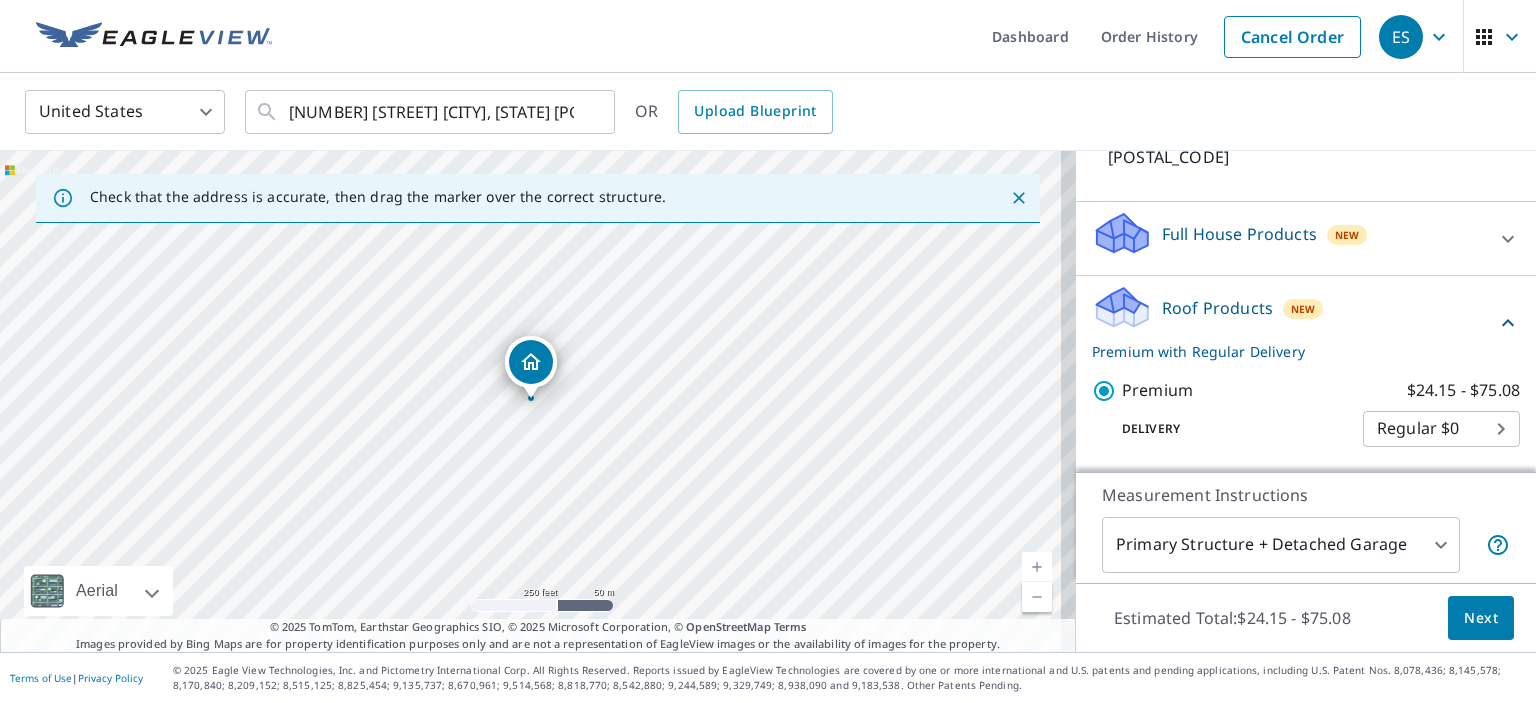 click 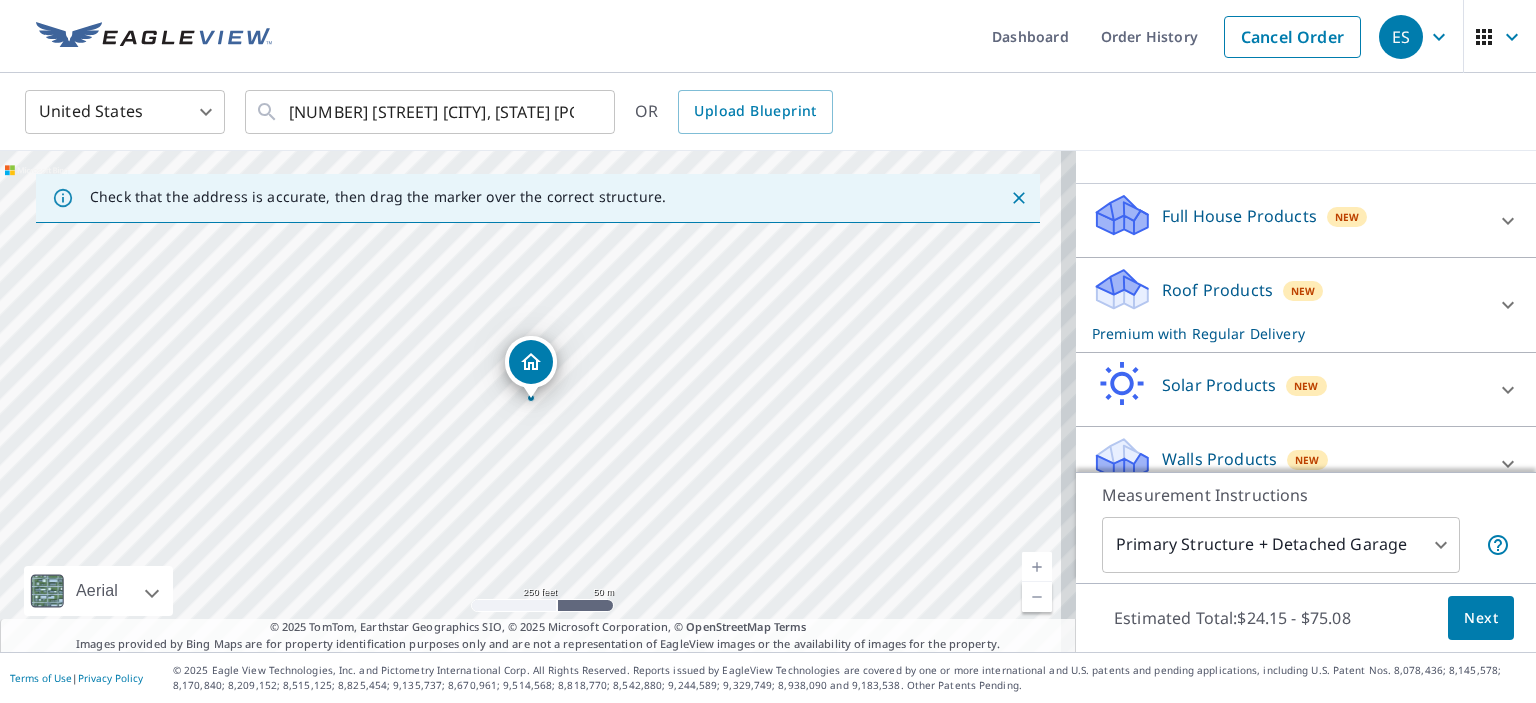 scroll, scrollTop: 201, scrollLeft: 0, axis: vertical 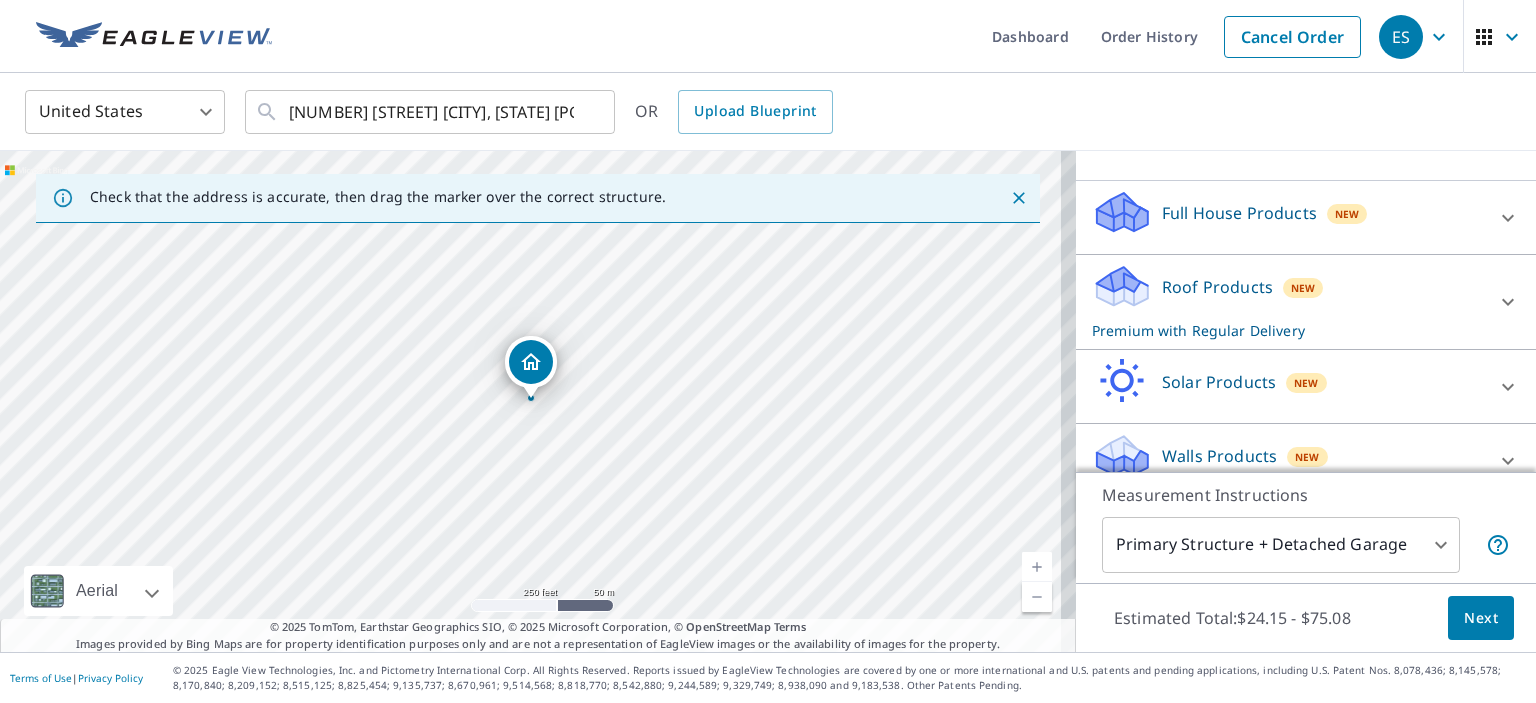 click 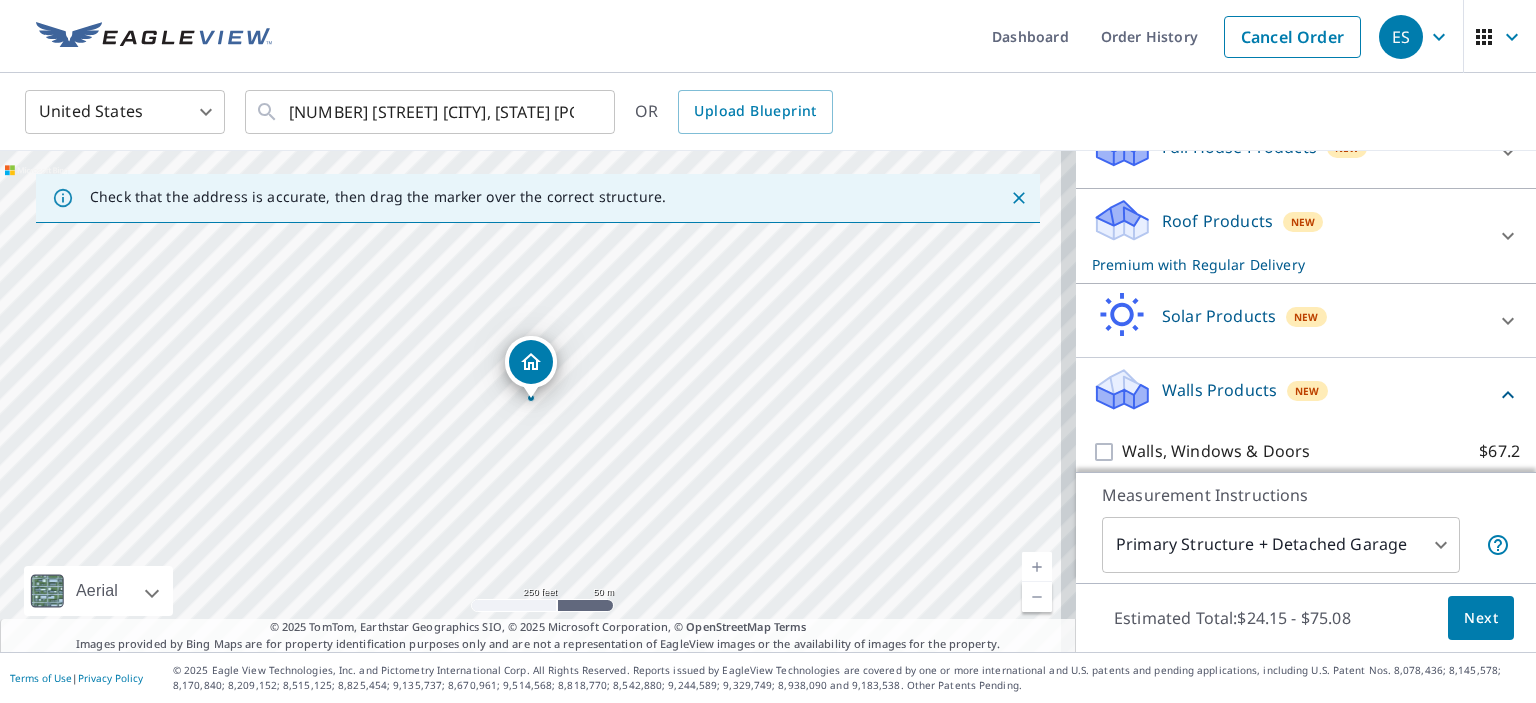 scroll, scrollTop: 314, scrollLeft: 0, axis: vertical 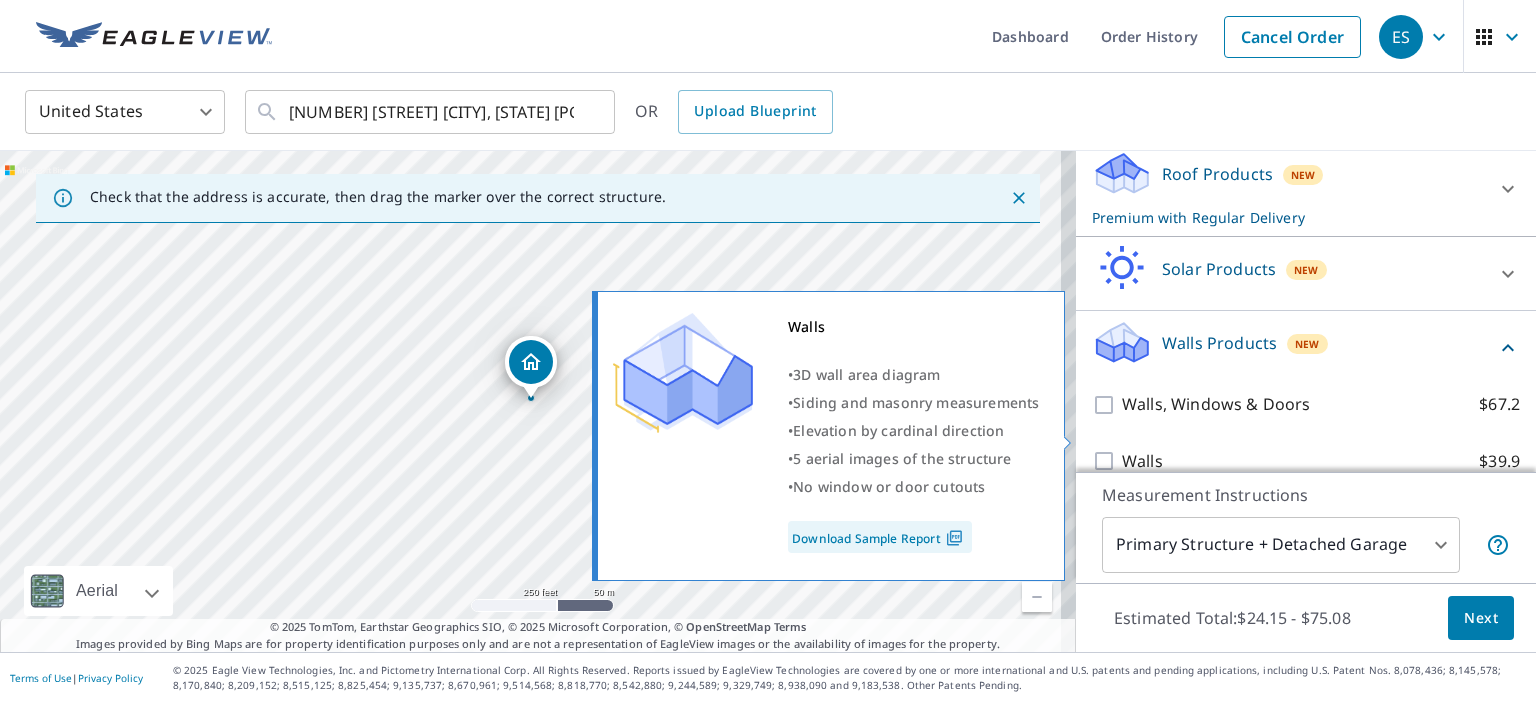 click on "Walls $39.9" at bounding box center (1107, 461) 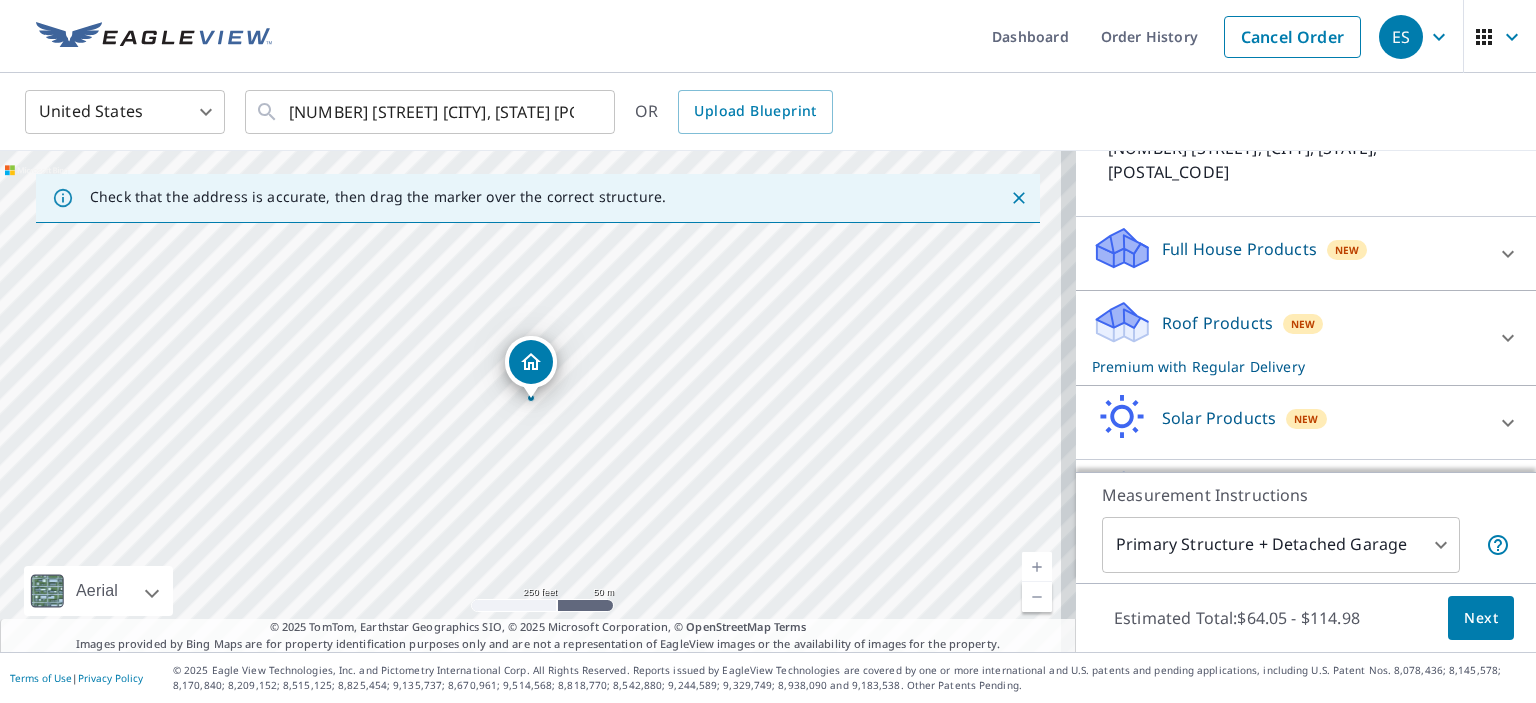 scroll, scrollTop: 200, scrollLeft: 0, axis: vertical 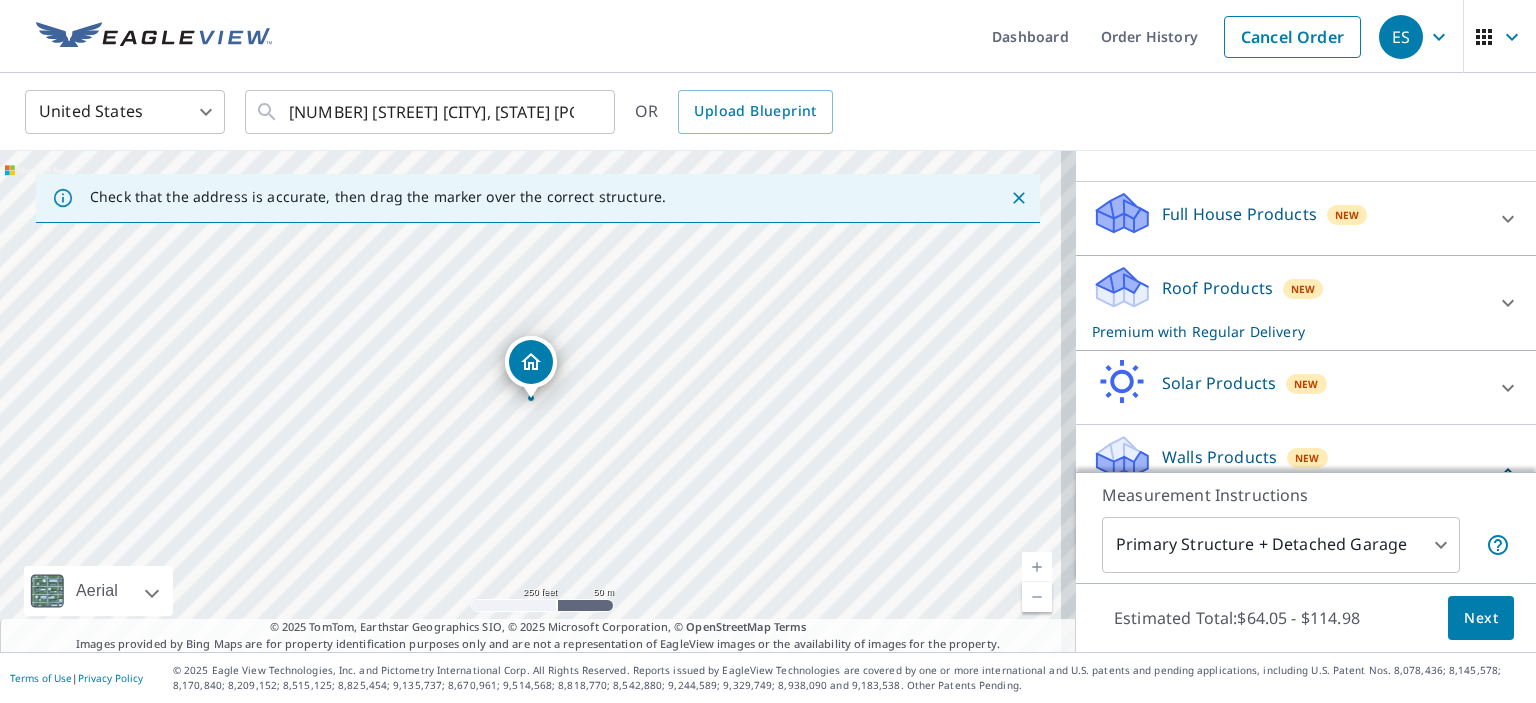 click at bounding box center [1508, 303] 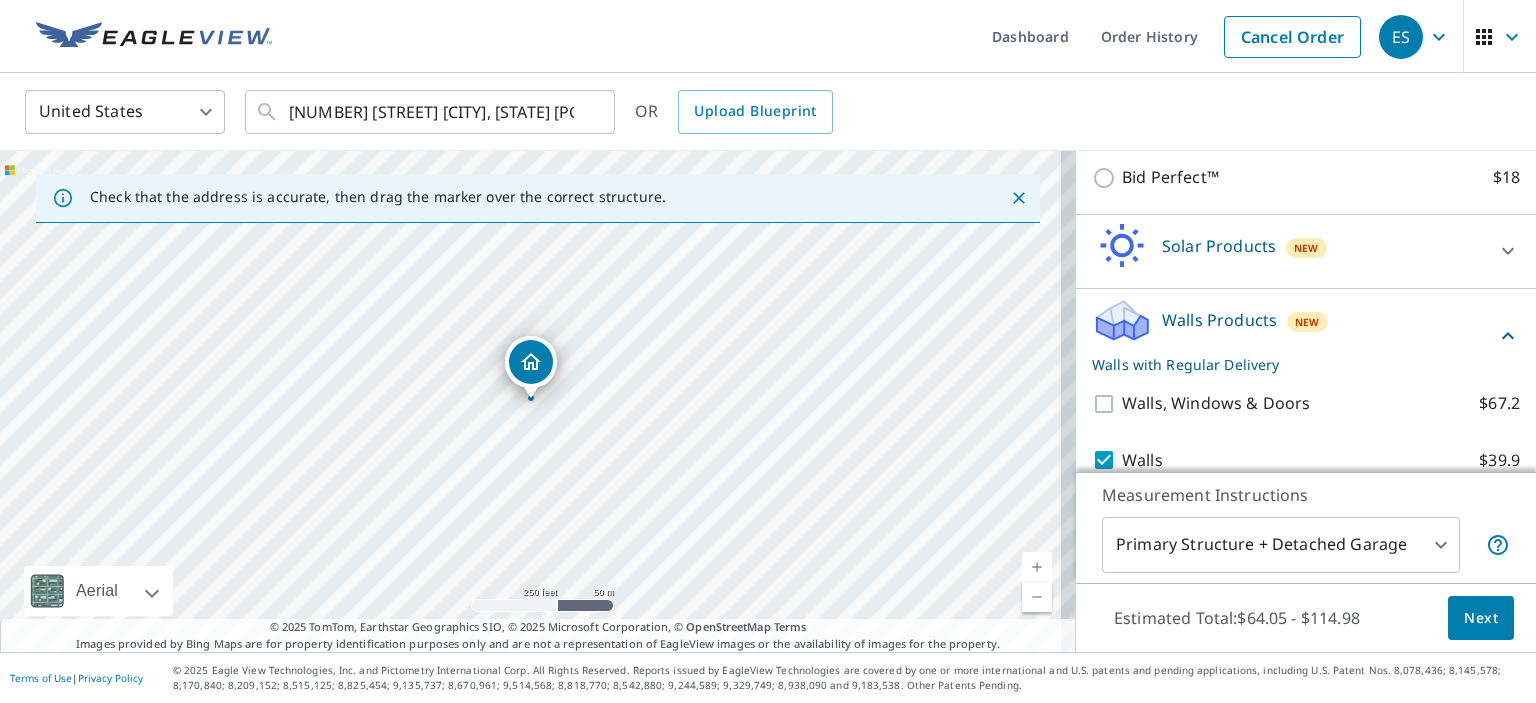 scroll, scrollTop: 649, scrollLeft: 0, axis: vertical 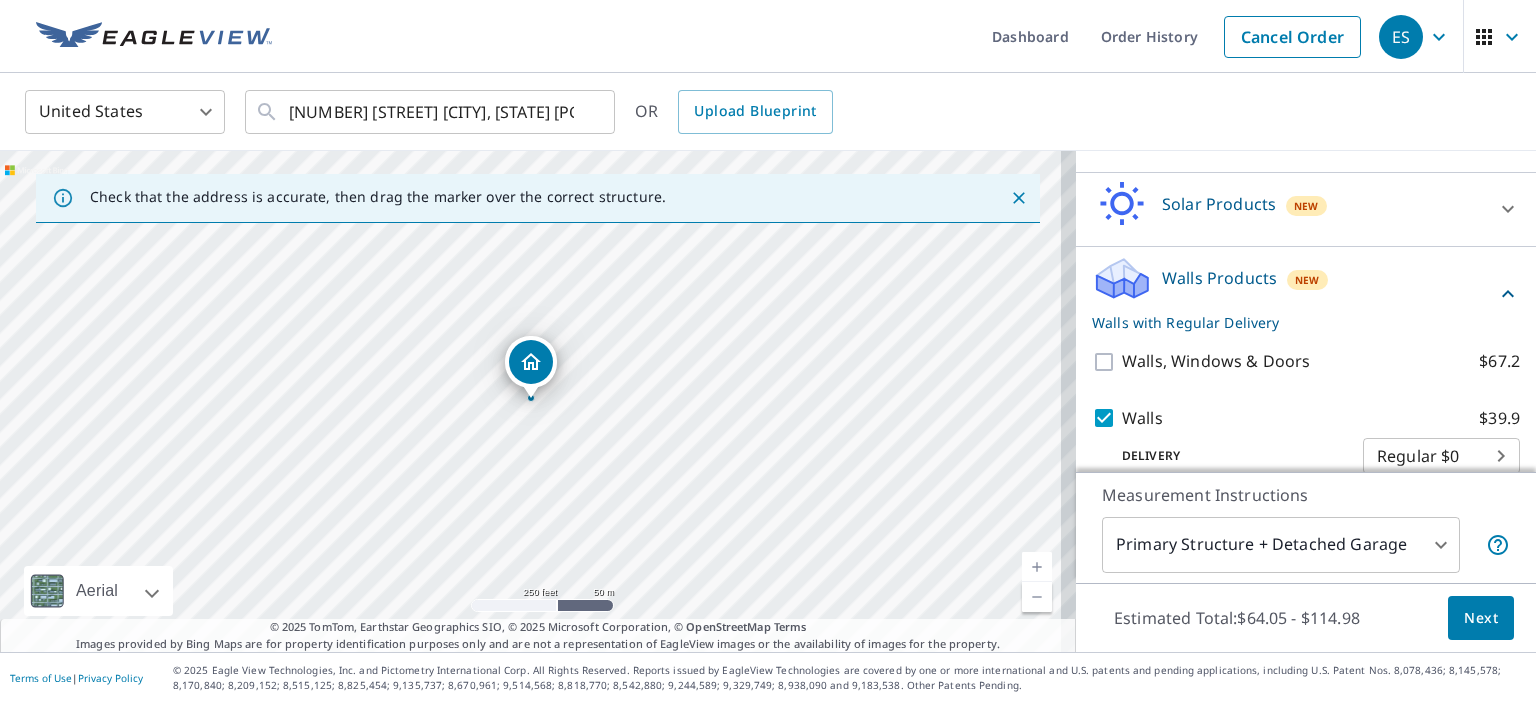 click on "Next" at bounding box center [1481, 618] 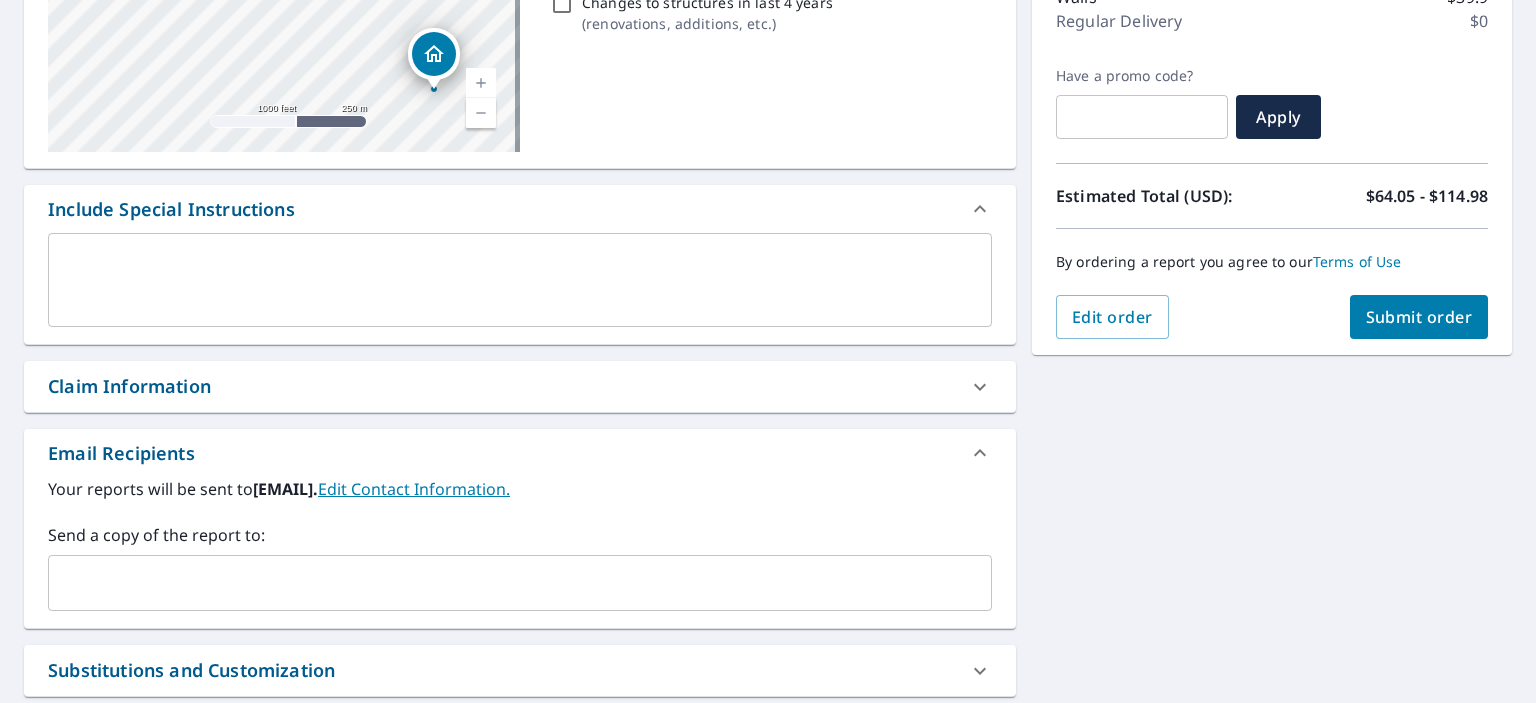scroll, scrollTop: 400, scrollLeft: 0, axis: vertical 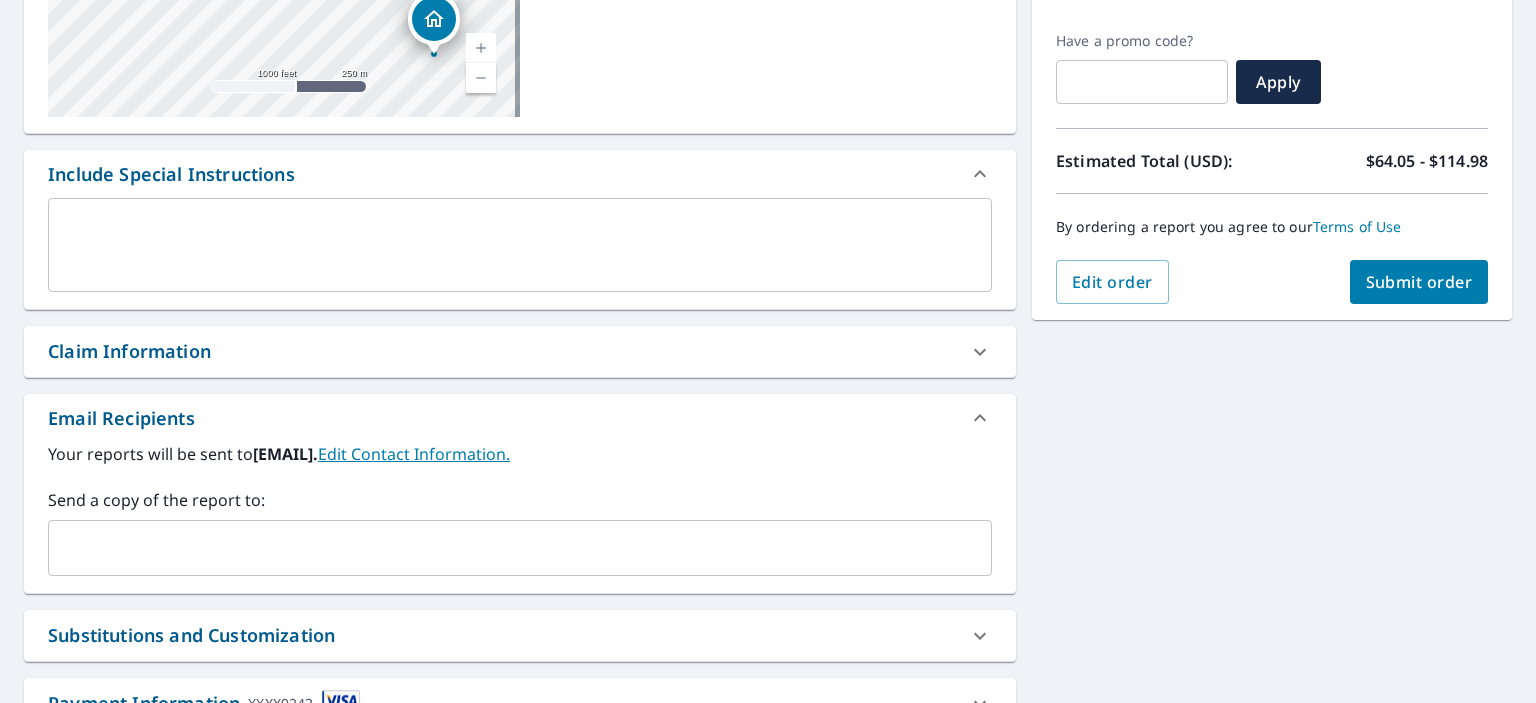 click on "​" at bounding box center [520, 548] 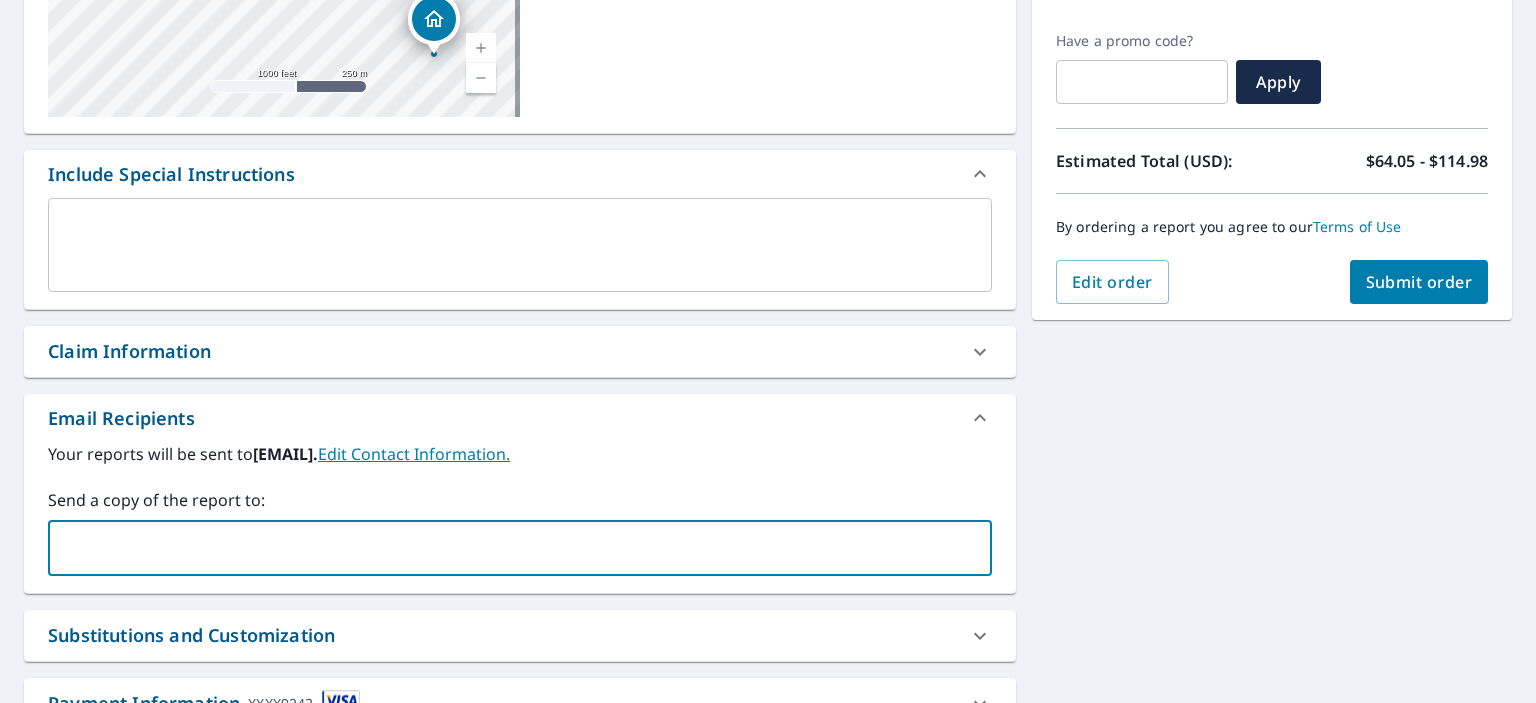 paste on "[EMAIL]" 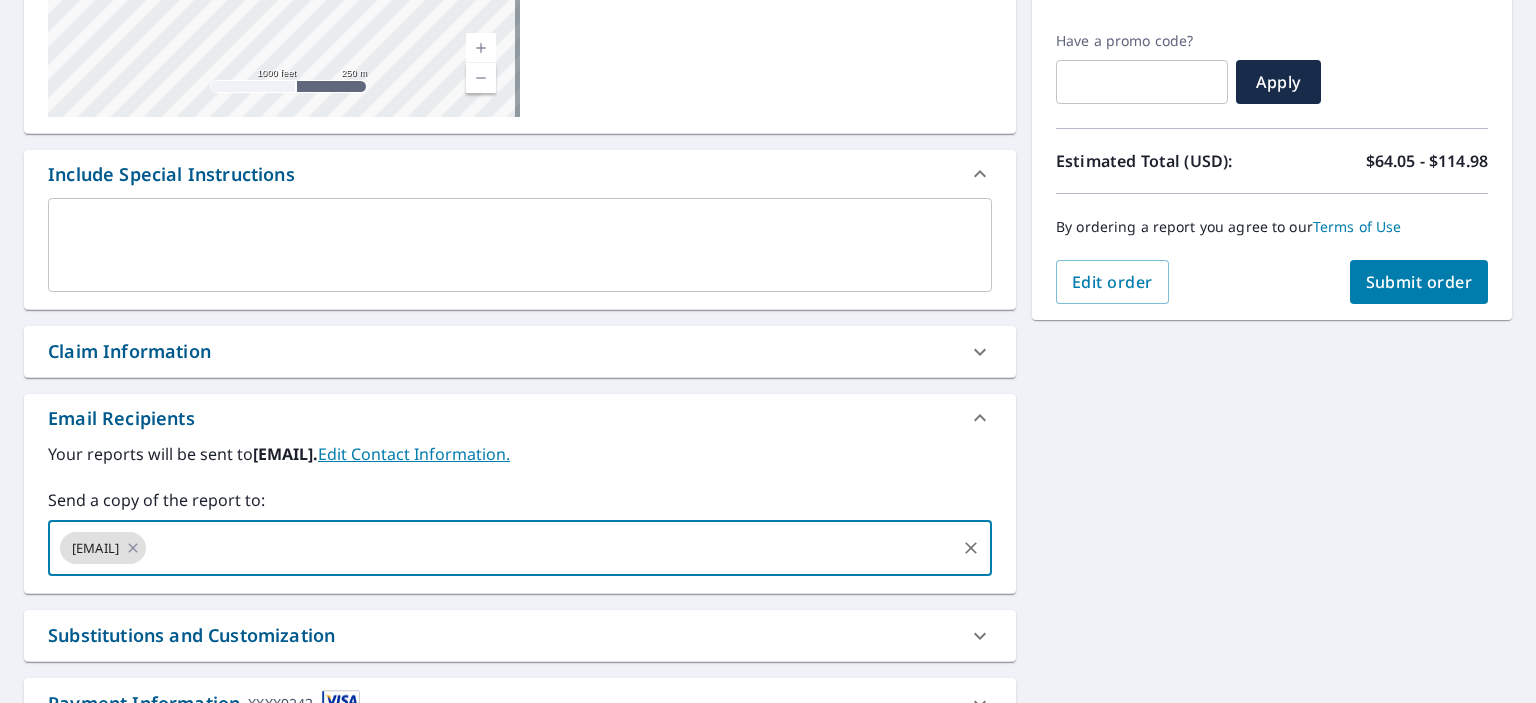 paste on "[EMAIL]" 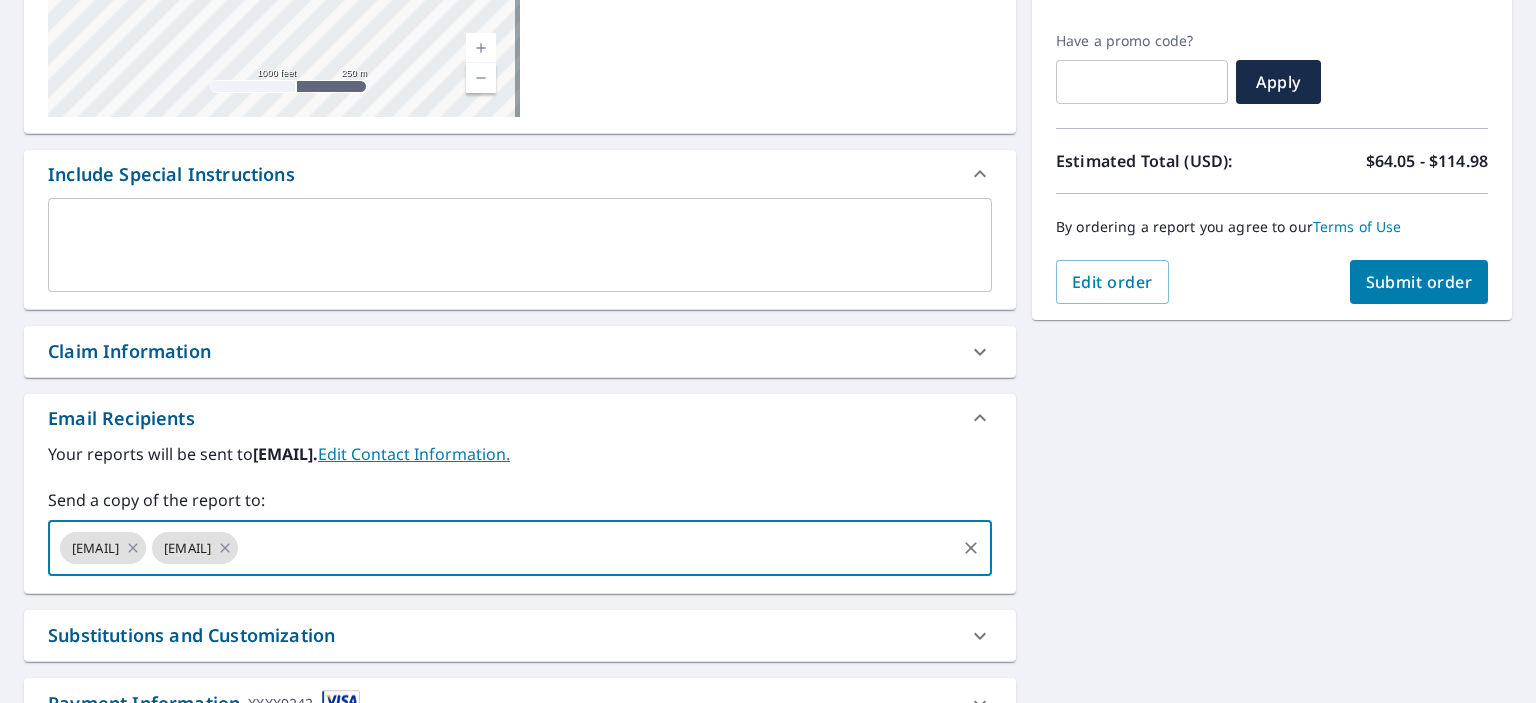 paste on "[EMAIL]" 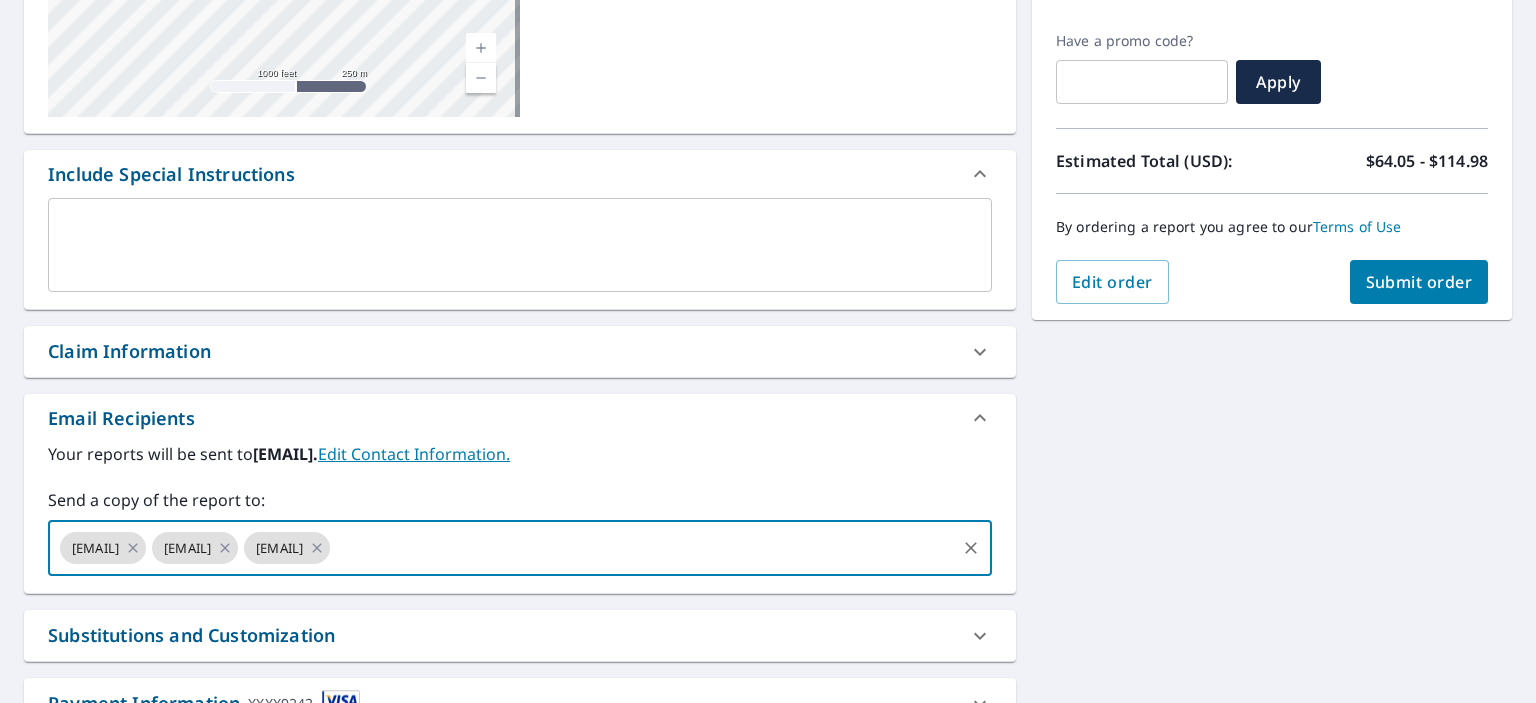 paste on "[EMAIL]" 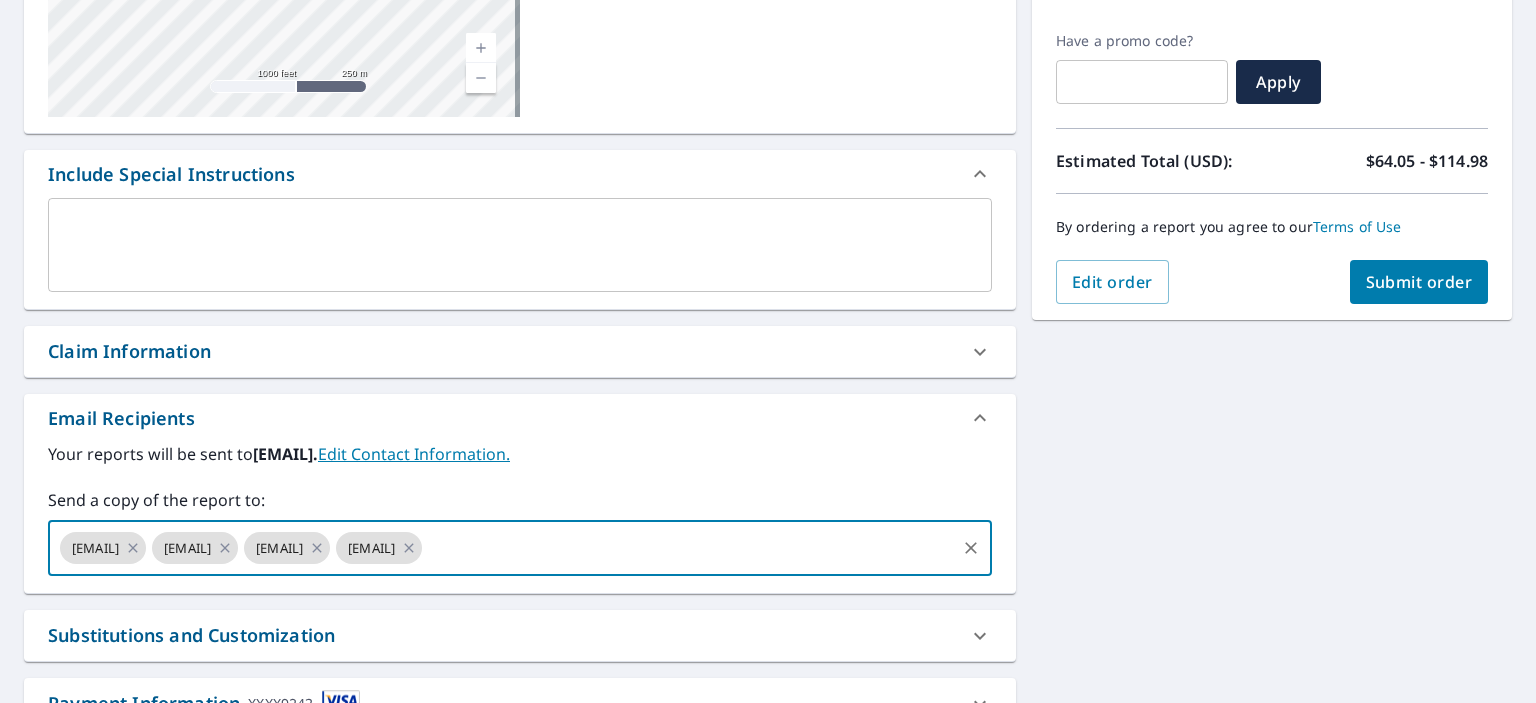 paste on "[EMAIL]" 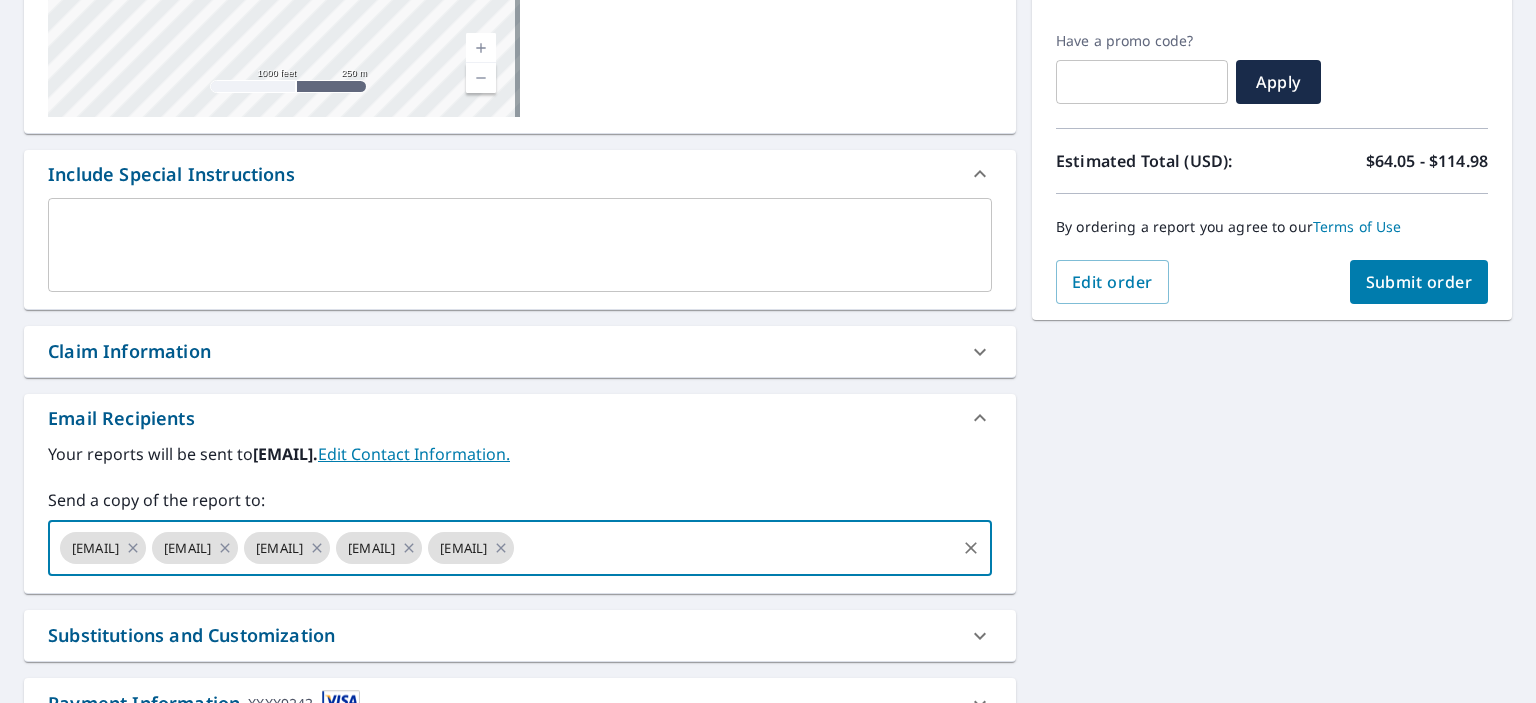 paste on "[EMAIL]" 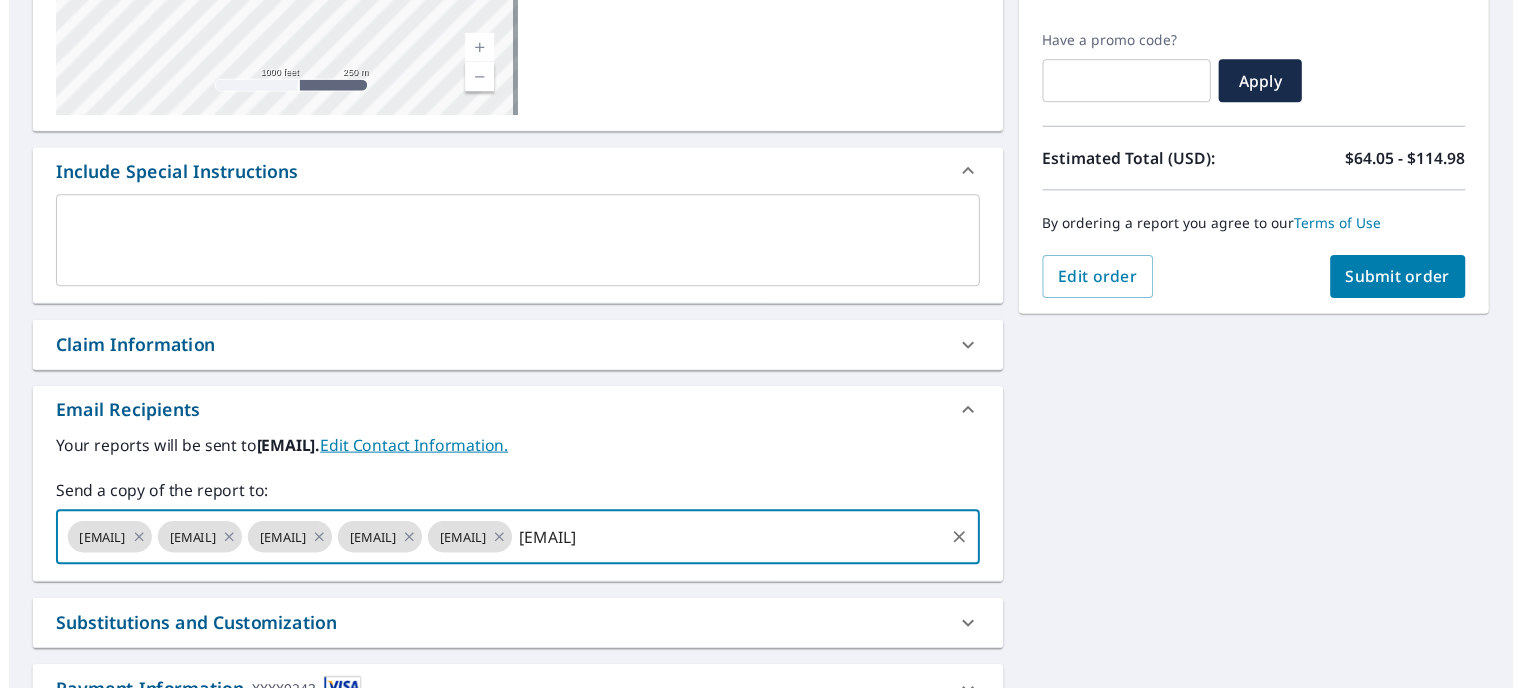 scroll, scrollTop: 16, scrollLeft: 0, axis: vertical 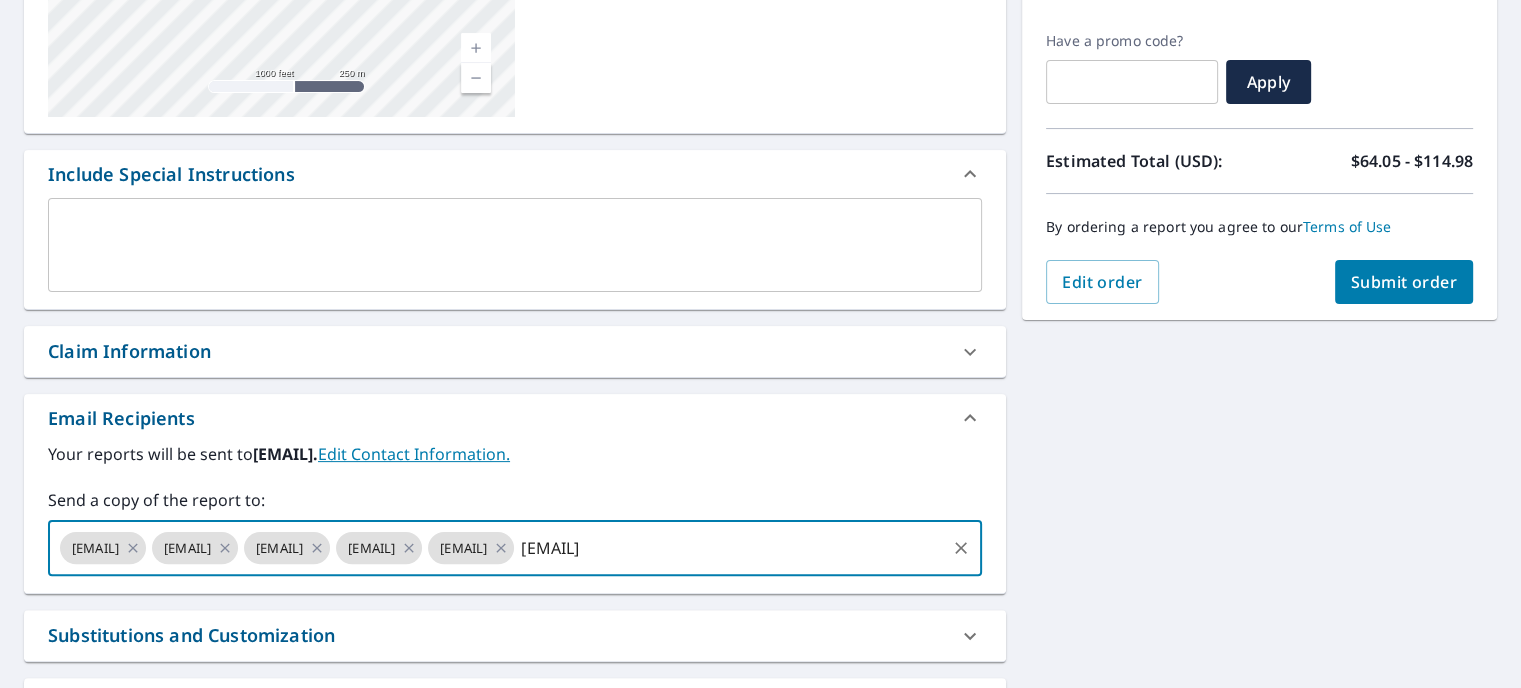 type 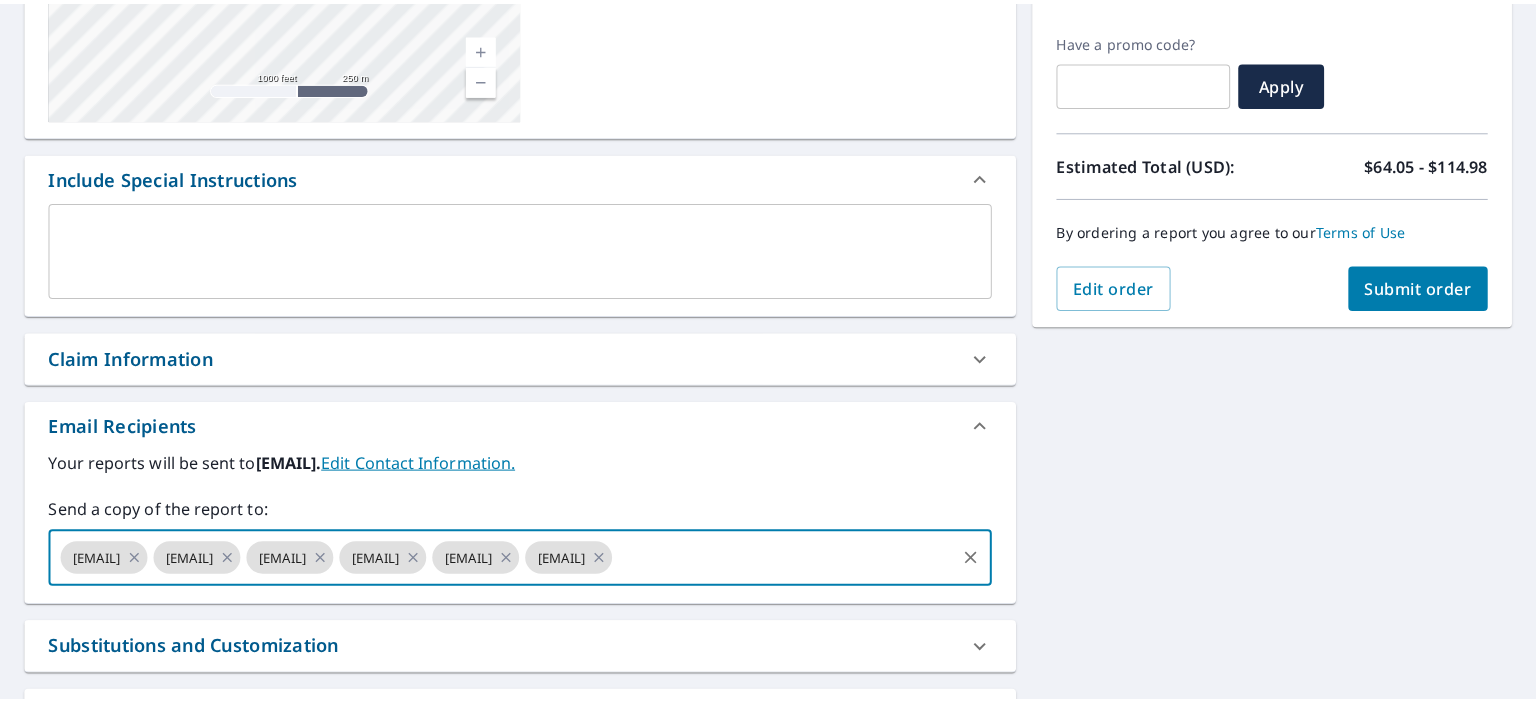 scroll, scrollTop: 0, scrollLeft: 0, axis: both 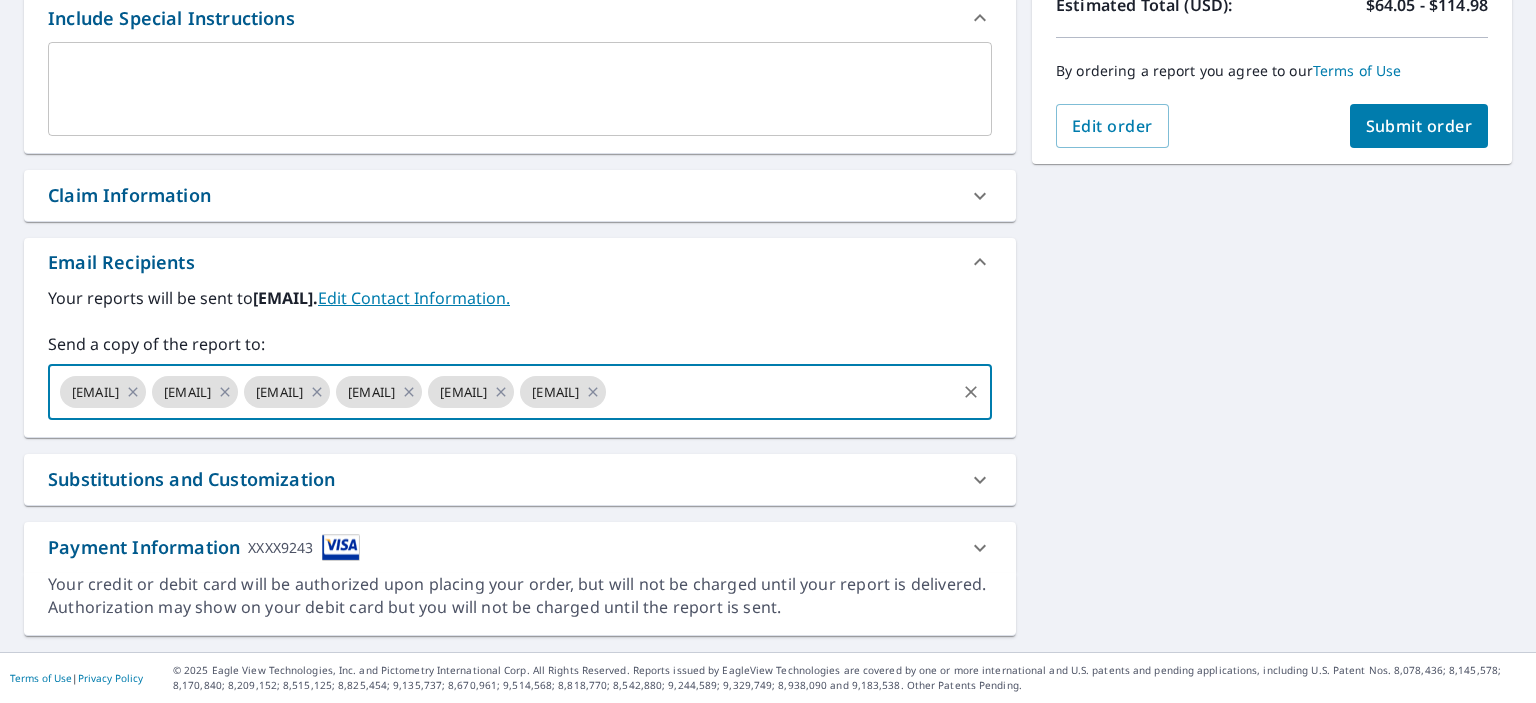 drag, startPoint x: 516, startPoint y: 394, endPoint x: 206, endPoint y: 319, distance: 318.94357 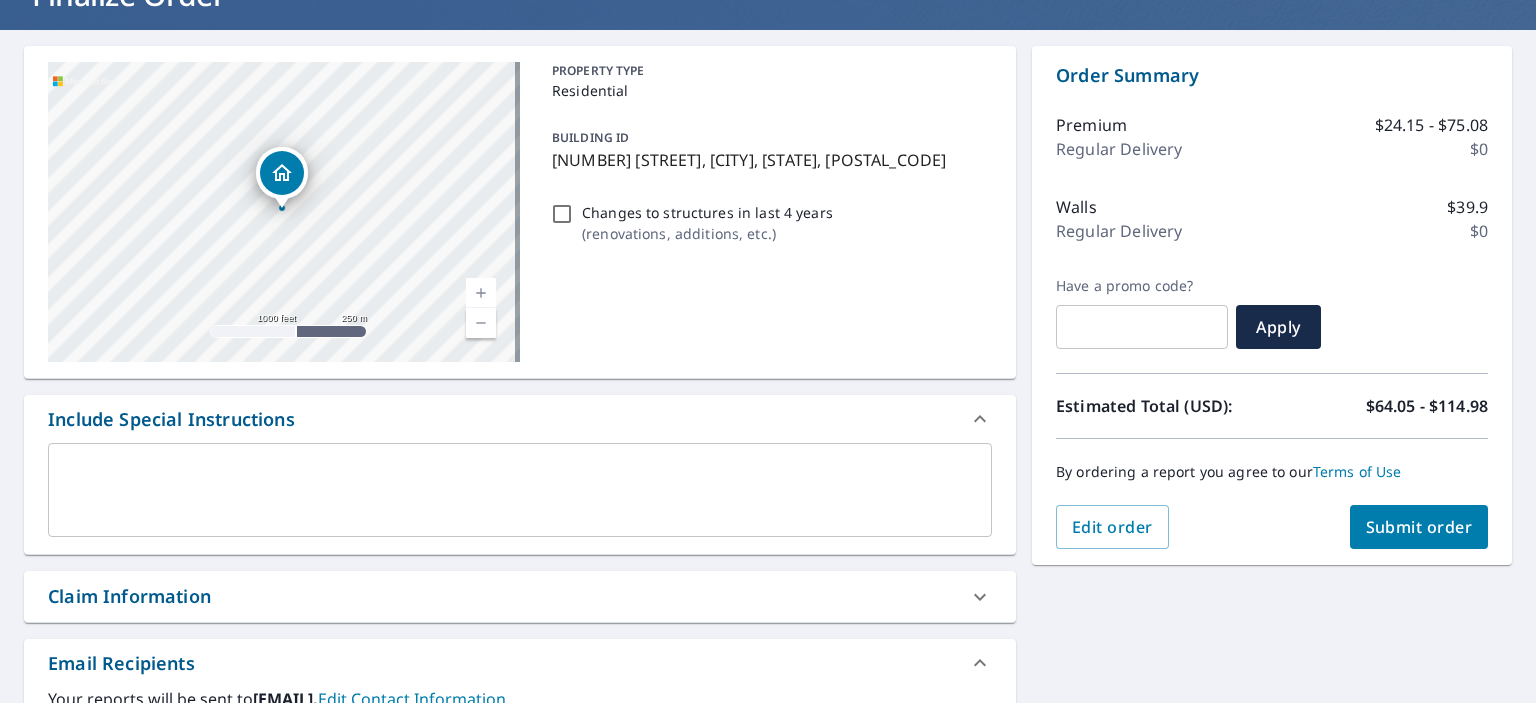 scroll, scrollTop: 0, scrollLeft: 0, axis: both 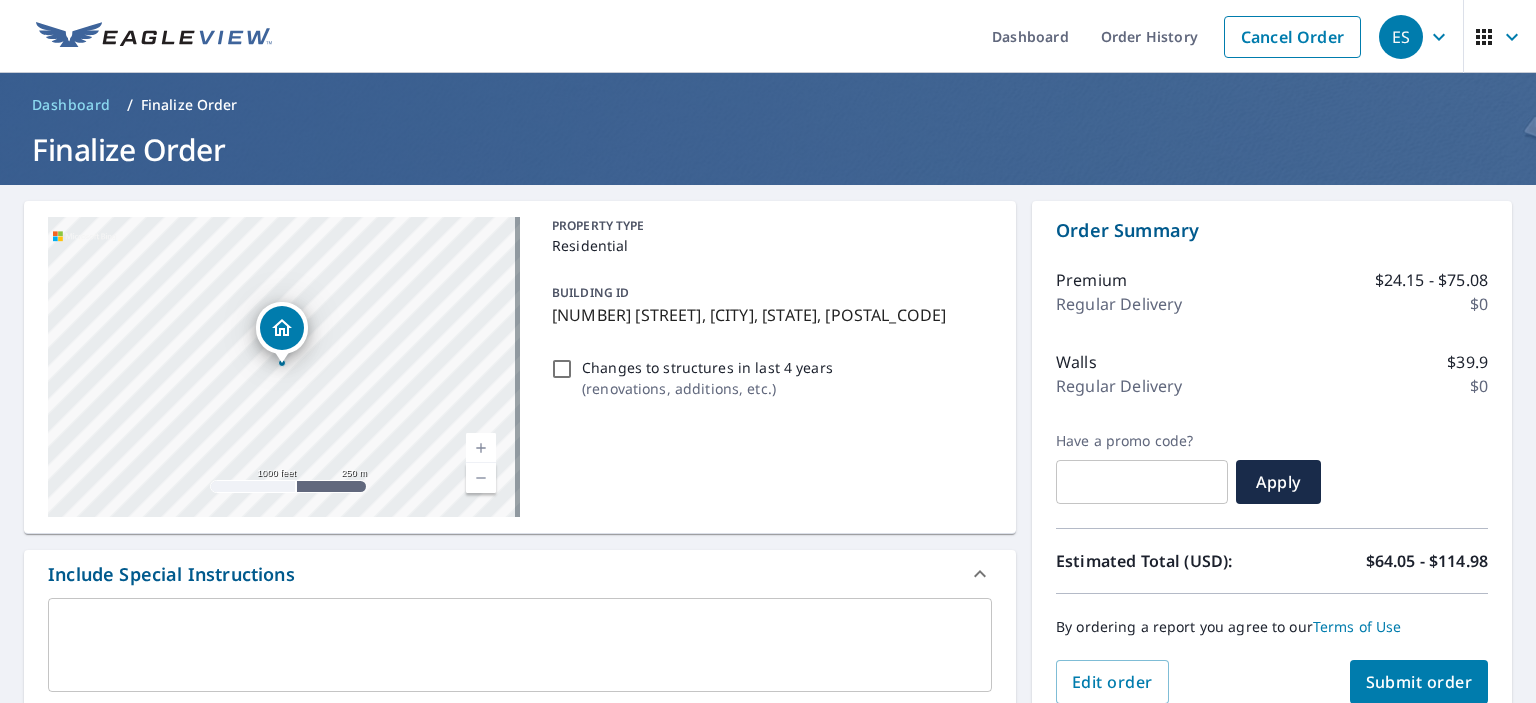 click on "Walls $39.9" at bounding box center (1272, 362) 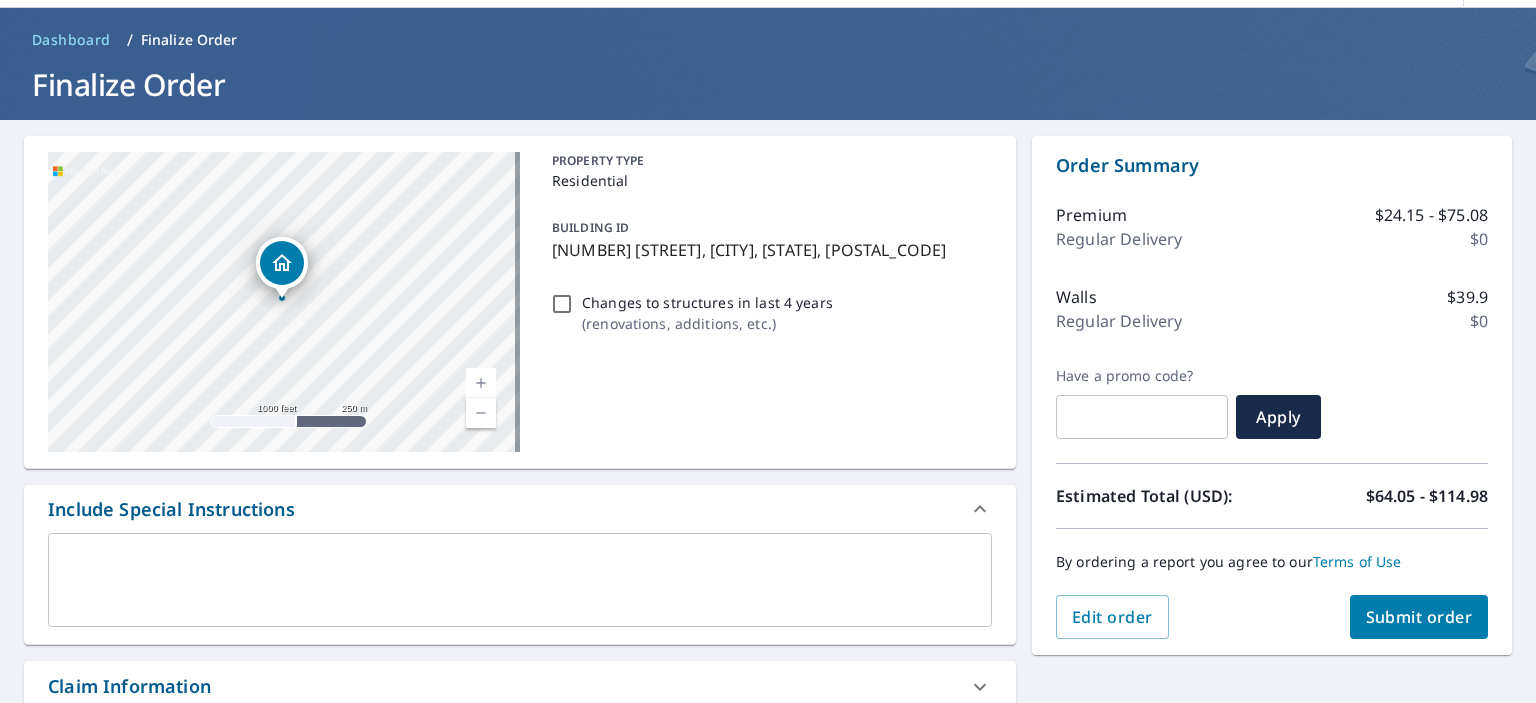 scroll, scrollTop: 100, scrollLeft: 0, axis: vertical 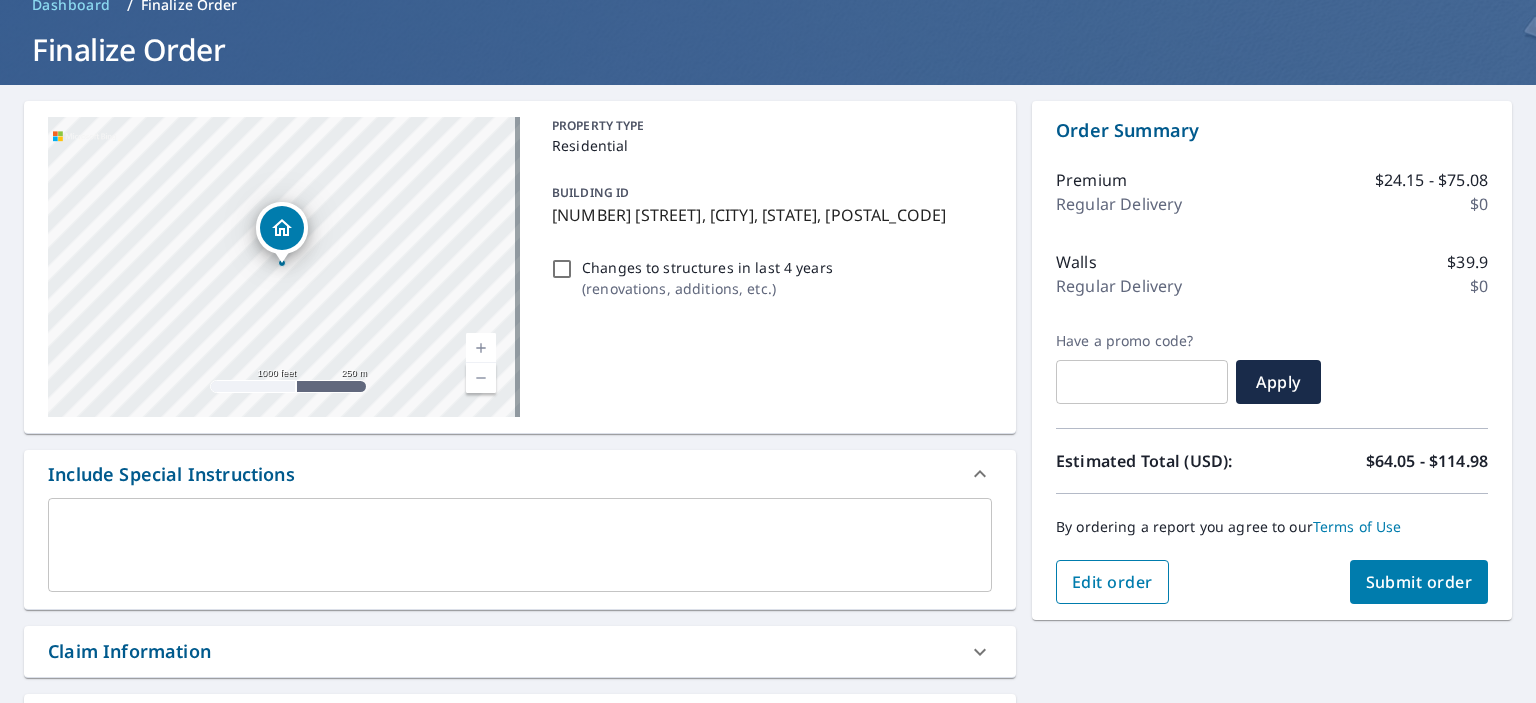 click on "Edit order" at bounding box center (1112, 582) 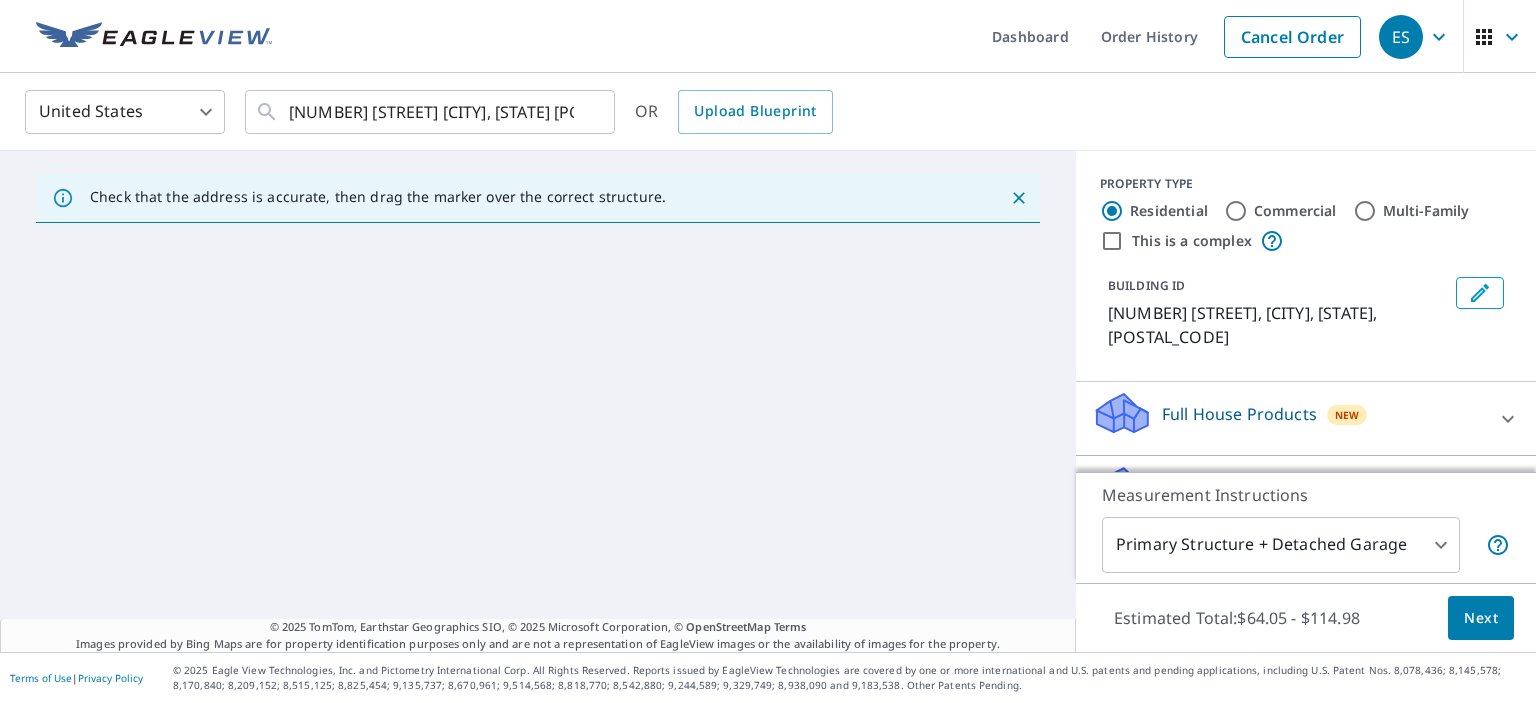 scroll, scrollTop: 0, scrollLeft: 0, axis: both 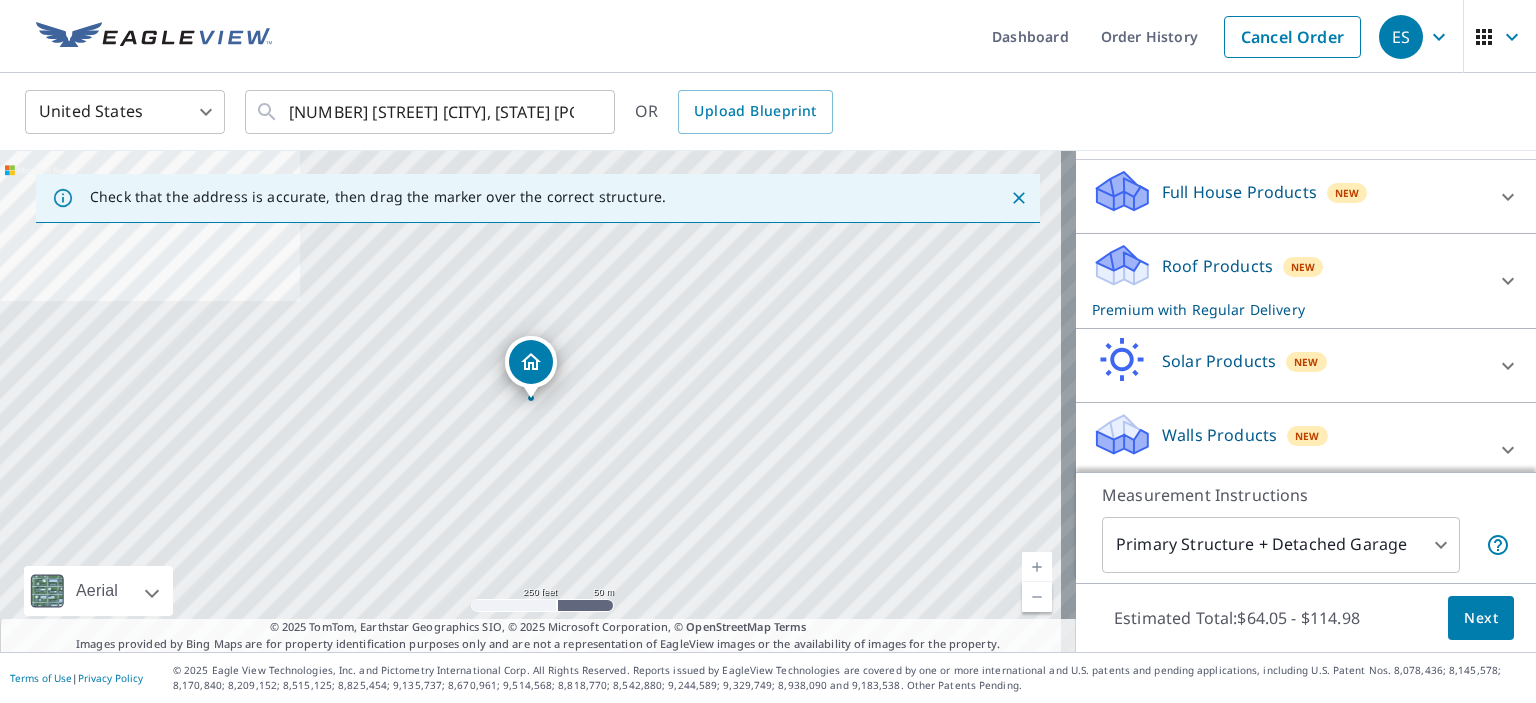 click on "Walls Products New Walls with Regular Delivery" at bounding box center (1288, 450) 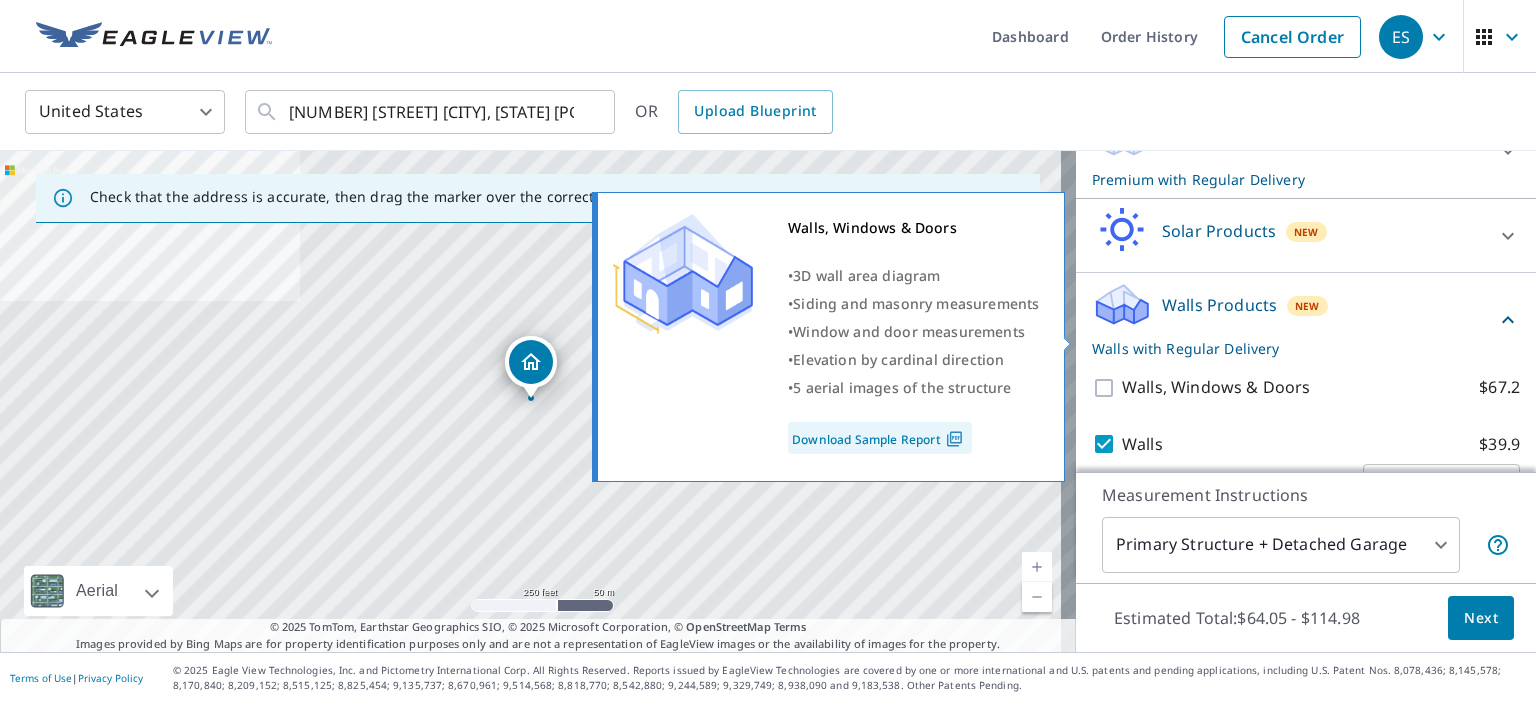 scroll, scrollTop: 379, scrollLeft: 0, axis: vertical 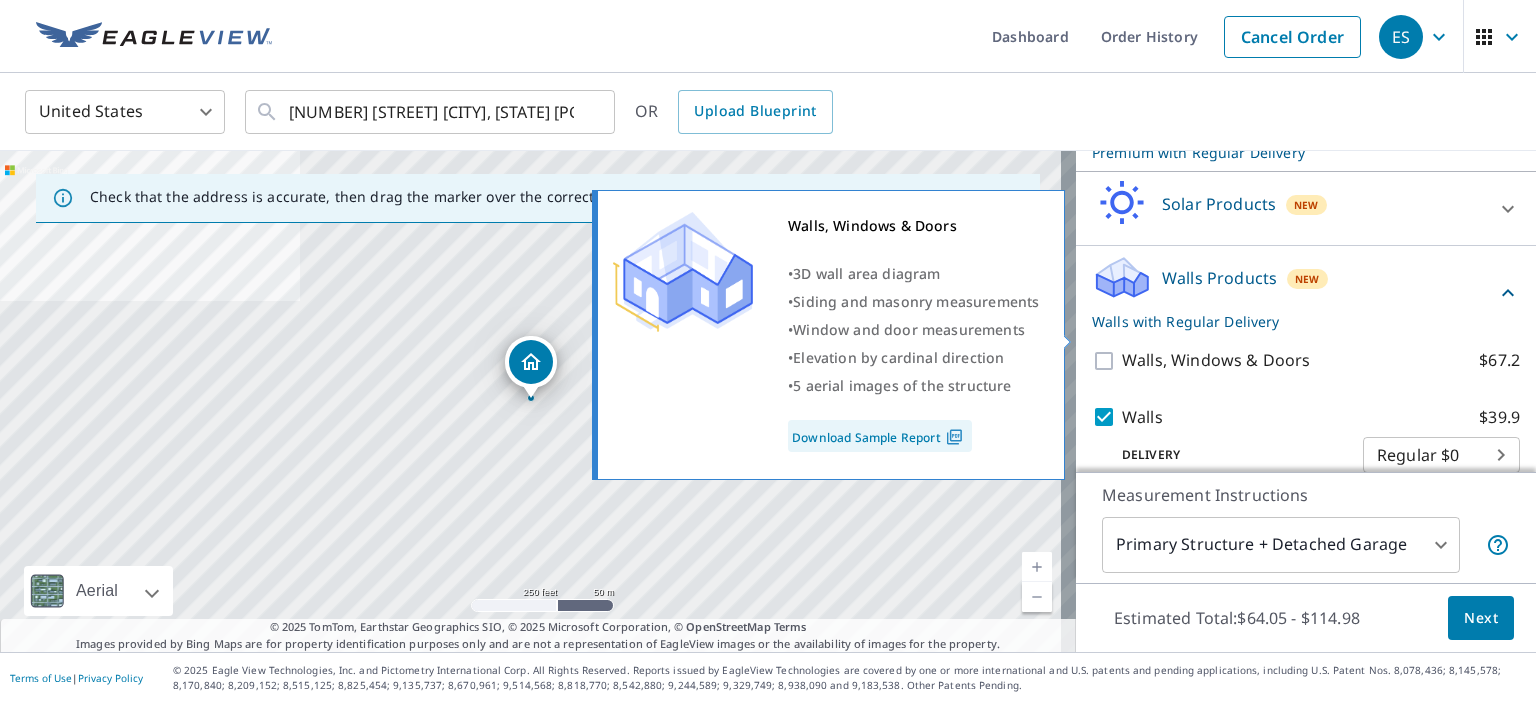 click on "Walls, Windows & Doors $67.2" at bounding box center (1107, 361) 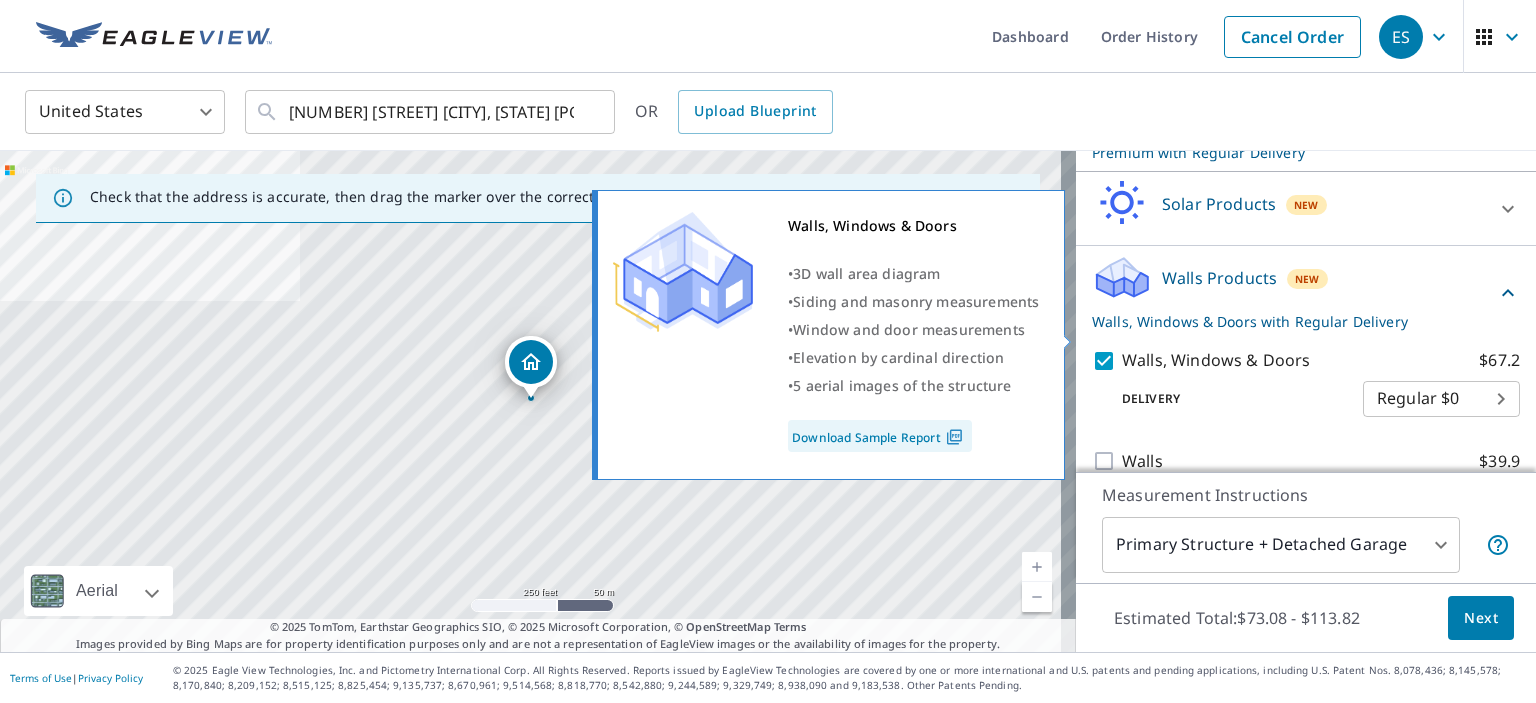 checkbox on "false" 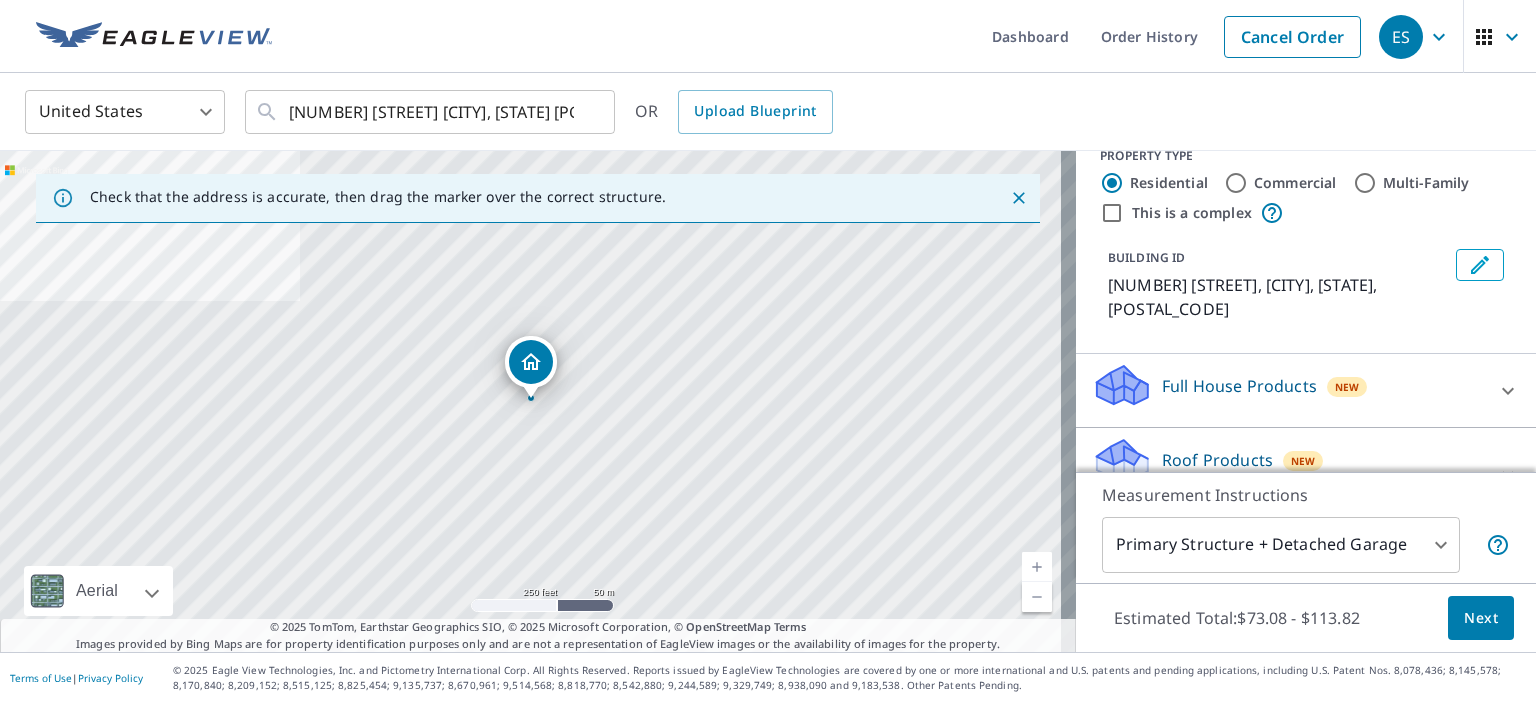 scroll, scrollTop: 0, scrollLeft: 0, axis: both 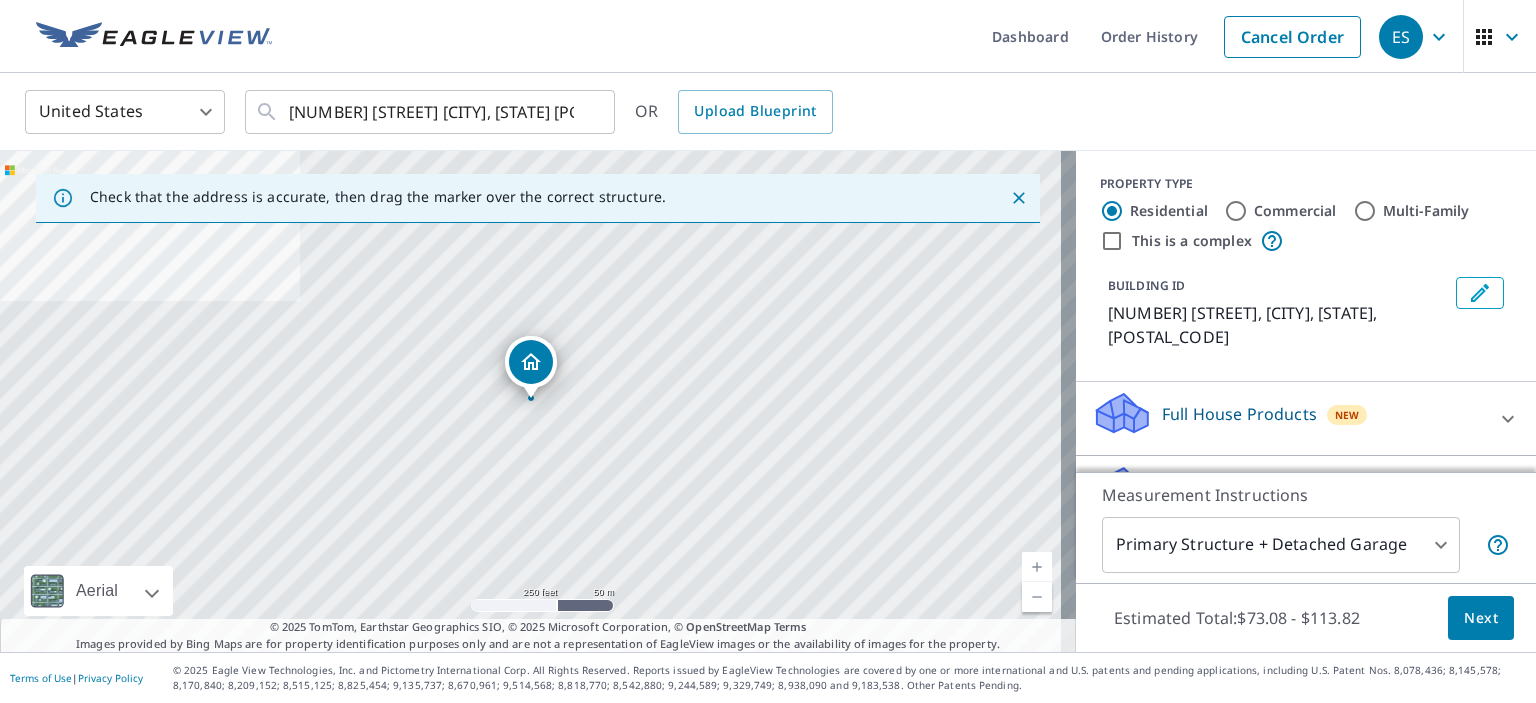 click on "Full House Products New" at bounding box center [1288, 418] 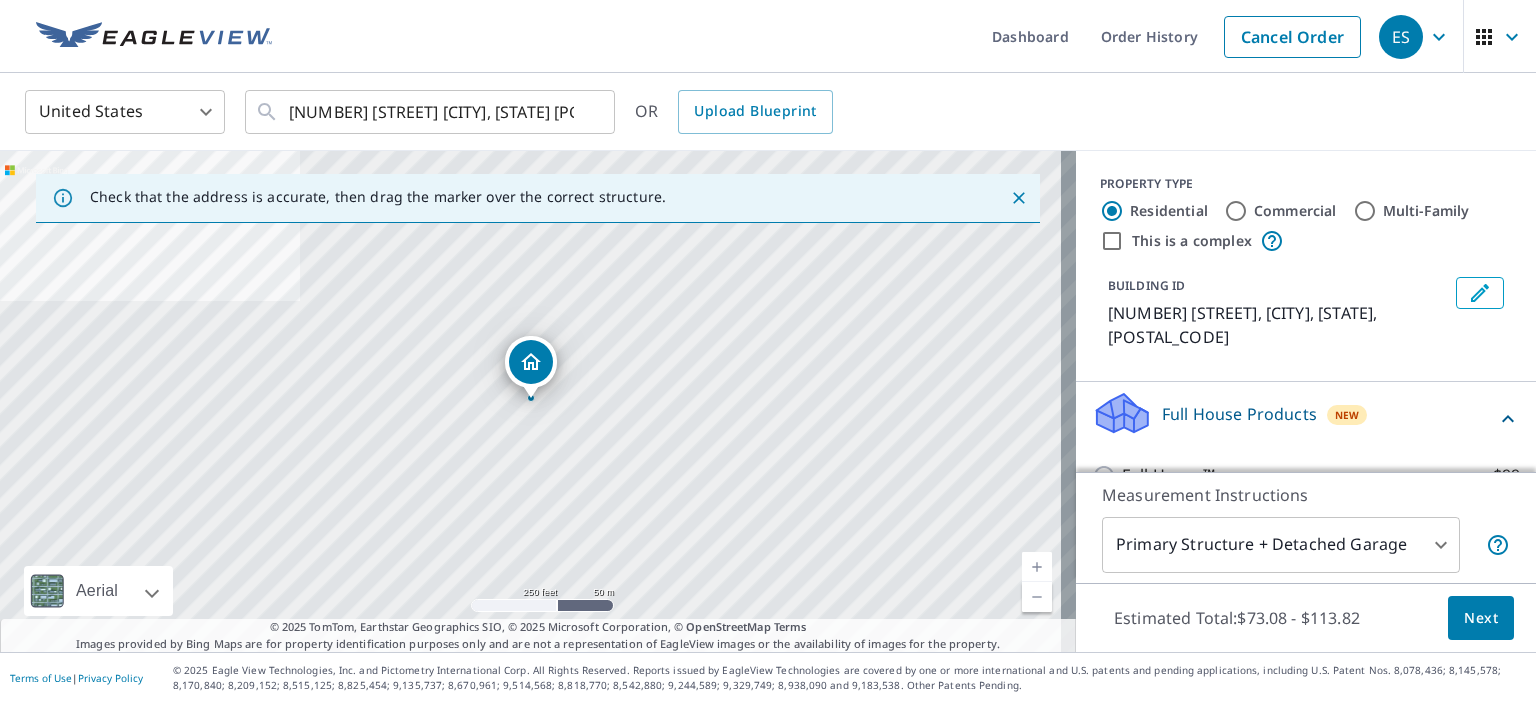 scroll, scrollTop: 100, scrollLeft: 0, axis: vertical 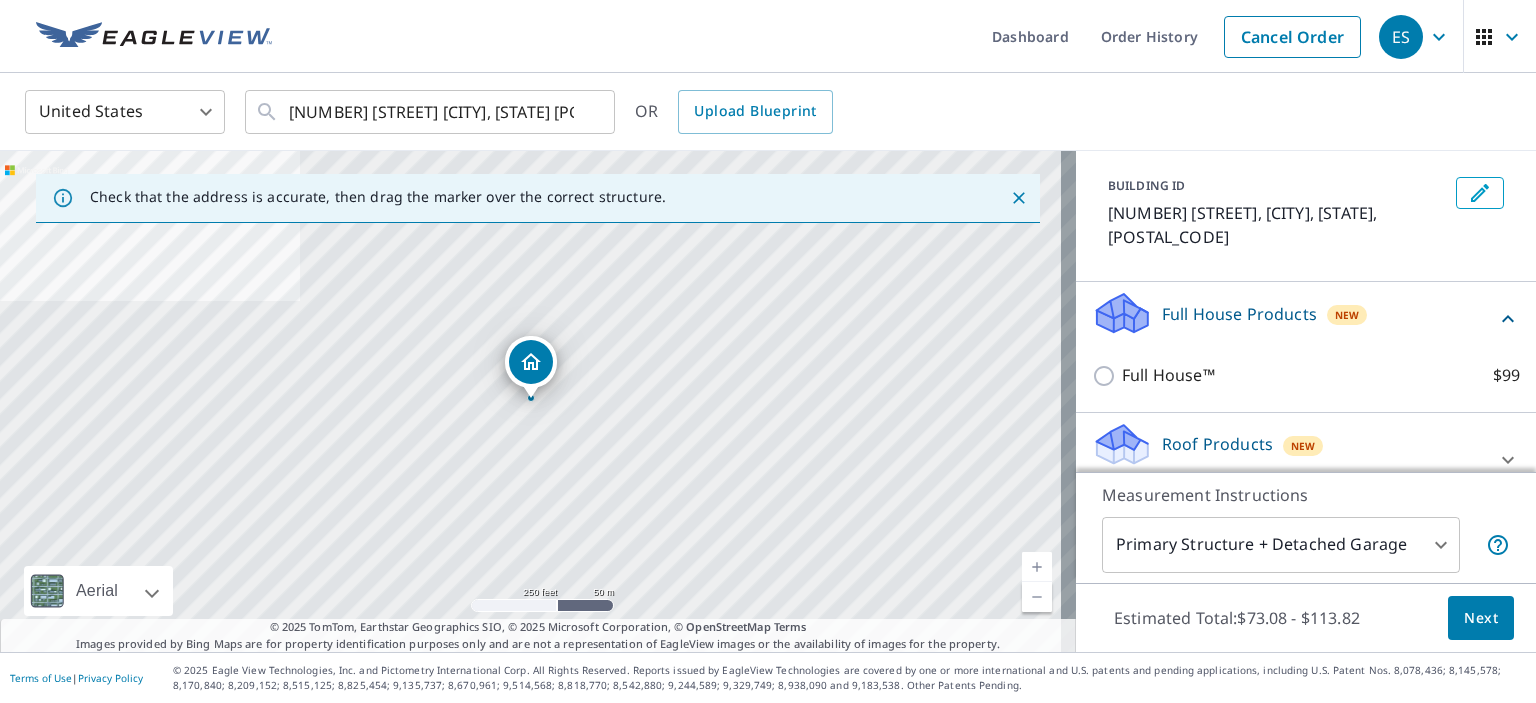 click on "Full House Products New" at bounding box center (1294, 318) 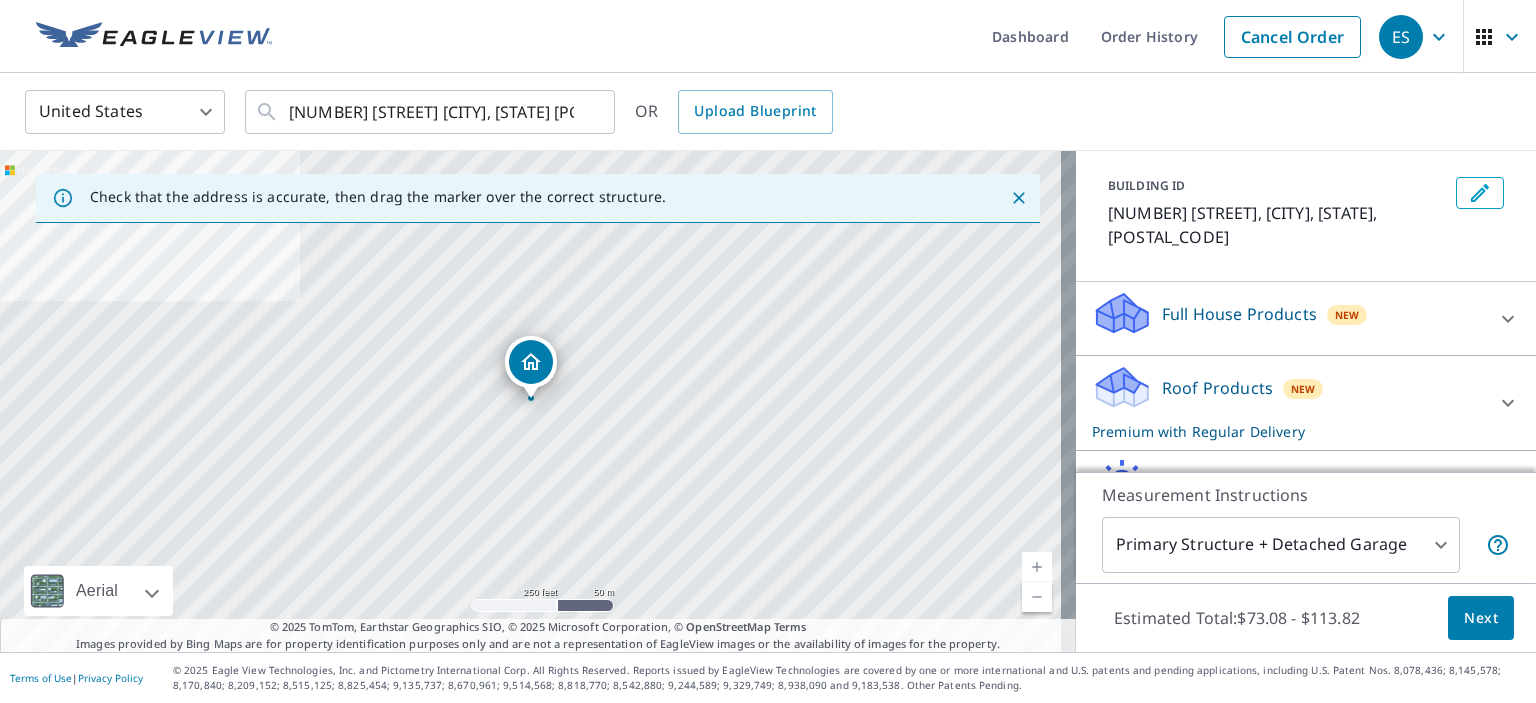 click on "Roof Products New Premium with Regular Delivery" at bounding box center (1288, 403) 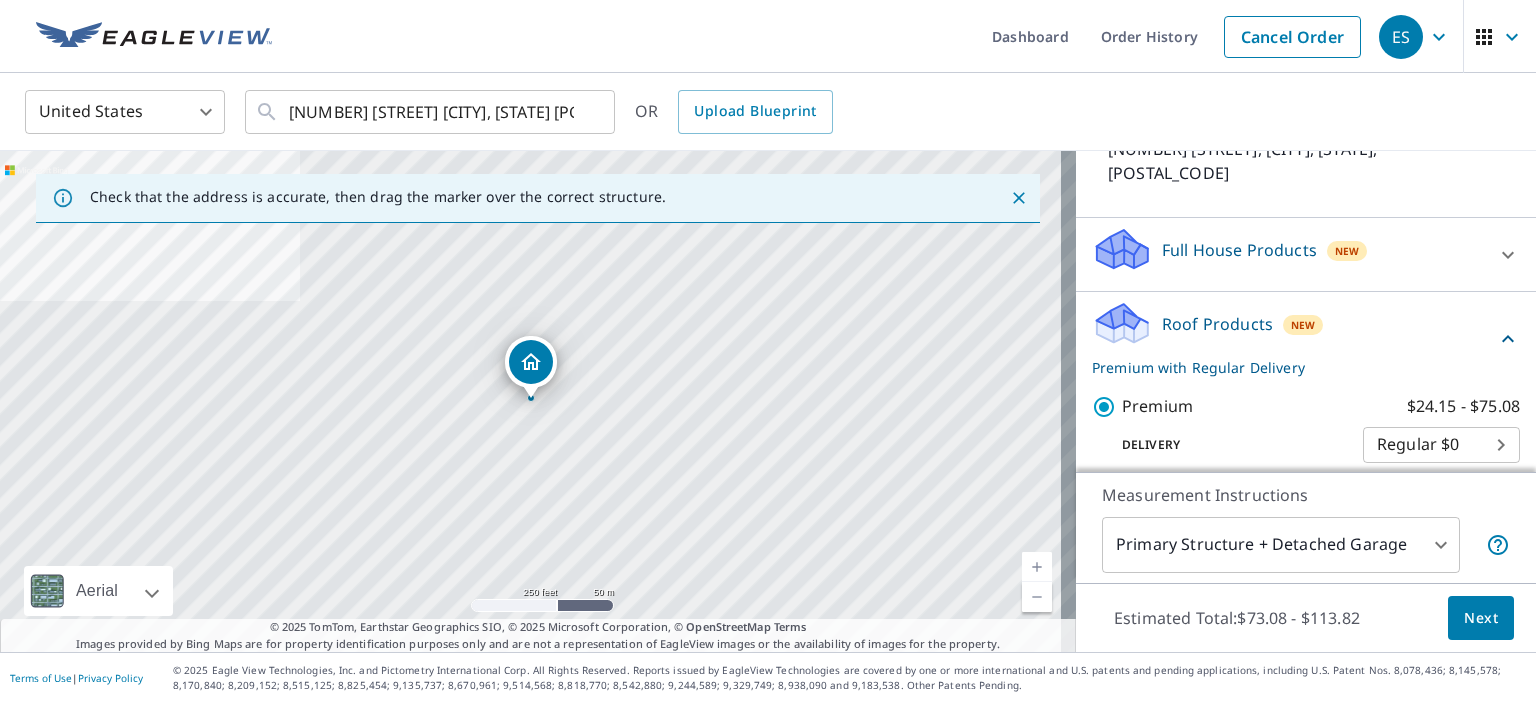 scroll, scrollTop: 200, scrollLeft: 0, axis: vertical 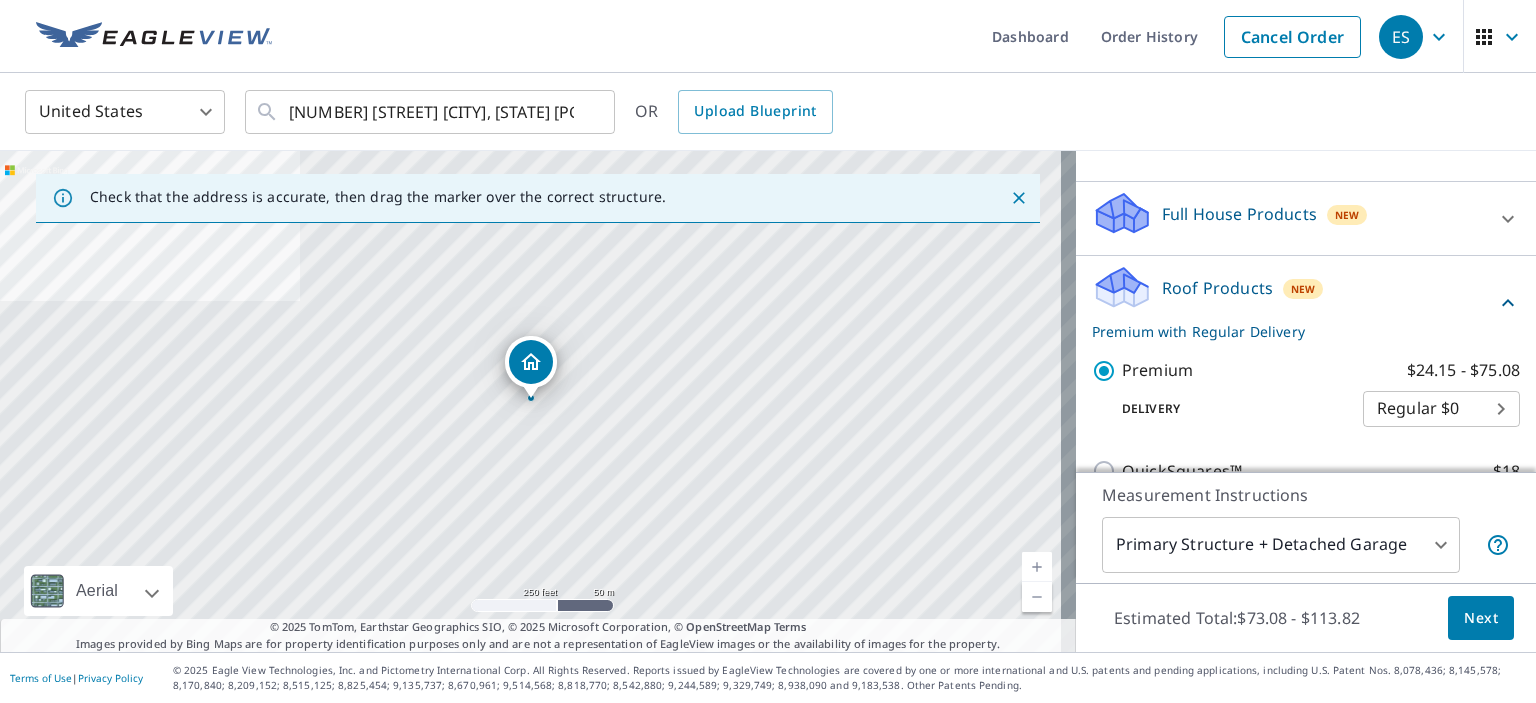 click on "Next" at bounding box center [1481, 618] 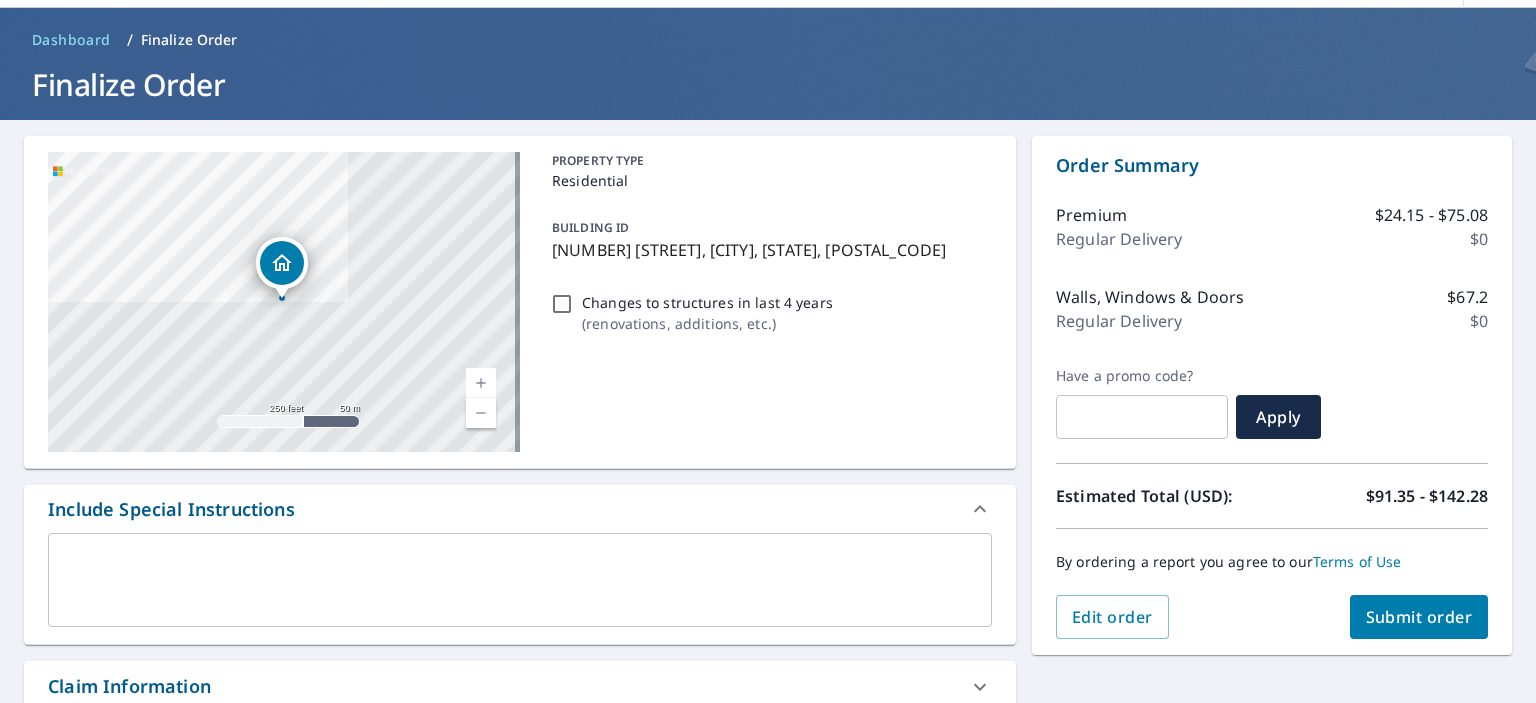 scroll, scrollTop: 100, scrollLeft: 0, axis: vertical 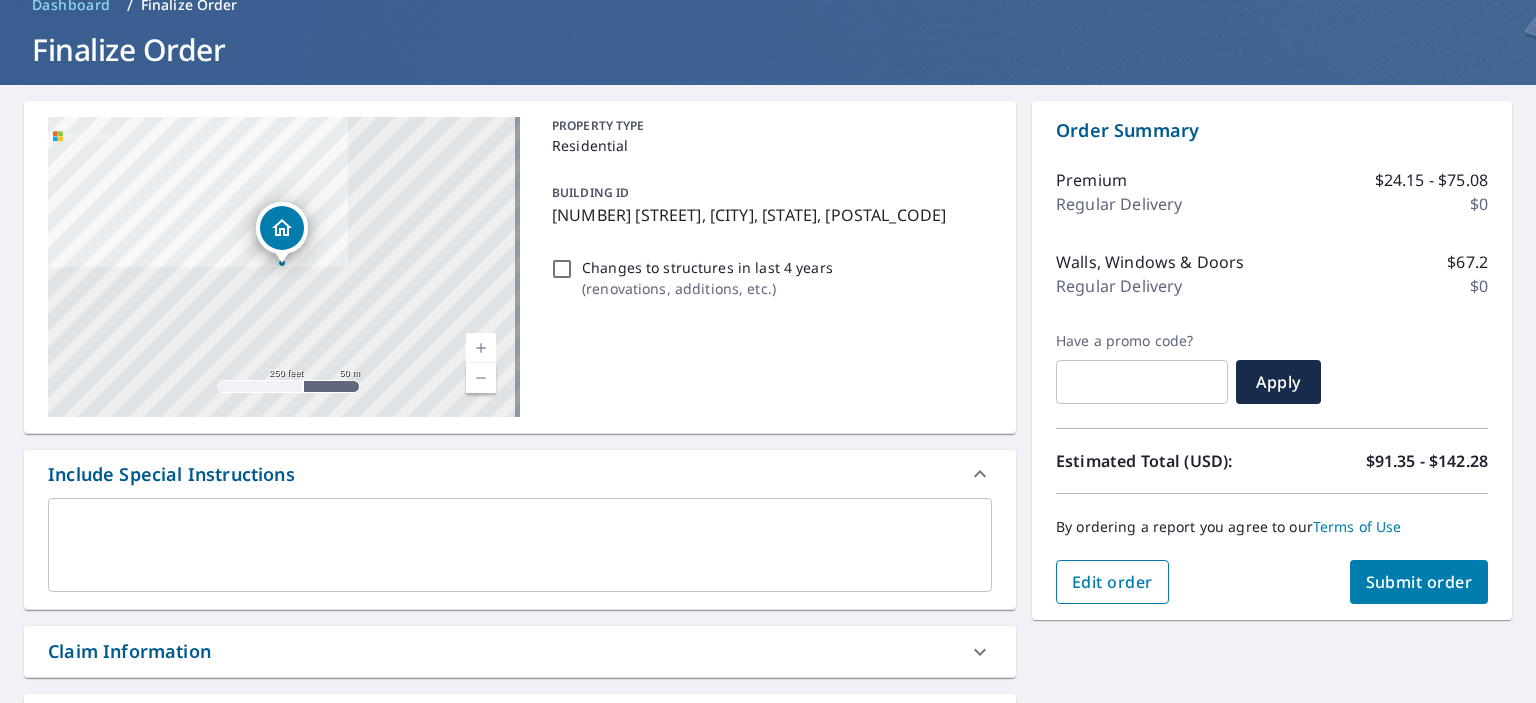 click on "Edit order" at bounding box center (1112, 582) 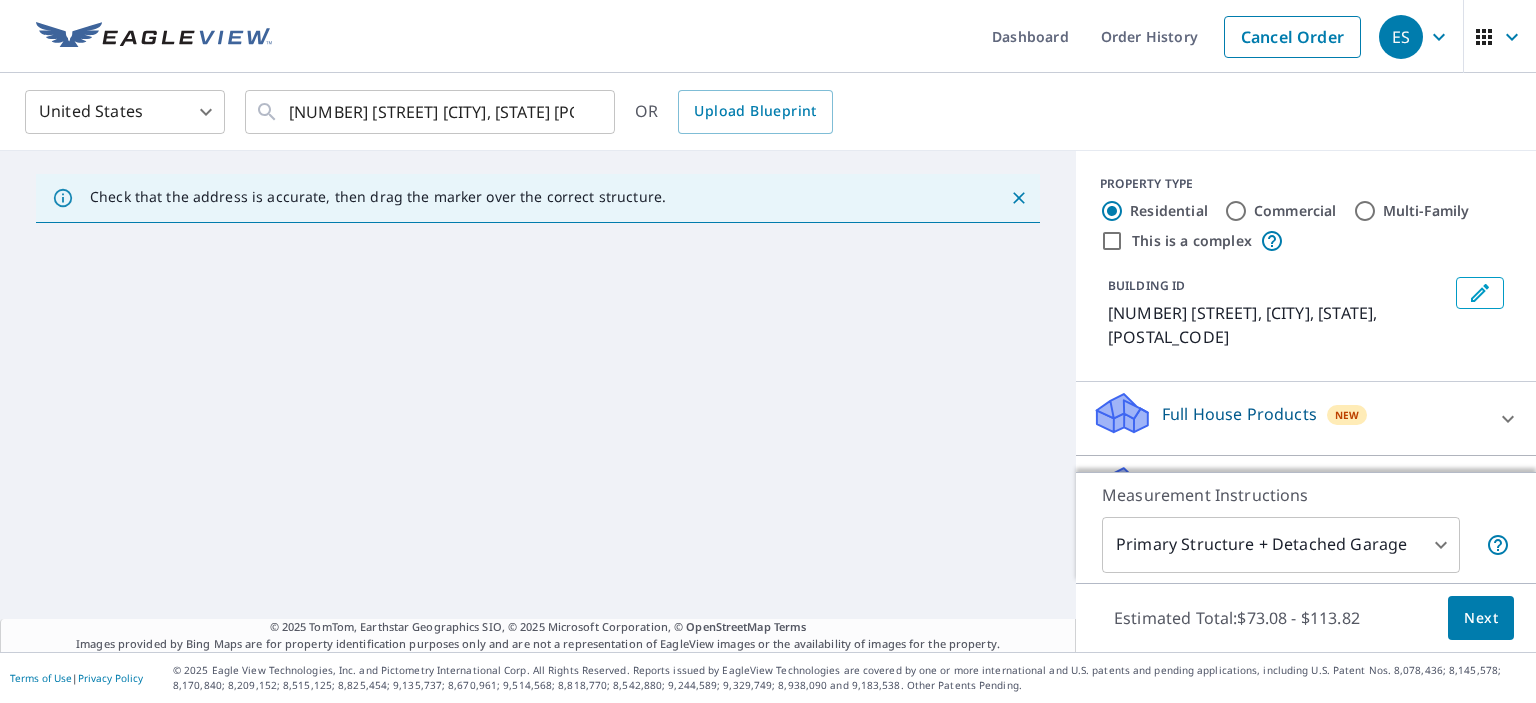 scroll, scrollTop: 0, scrollLeft: 0, axis: both 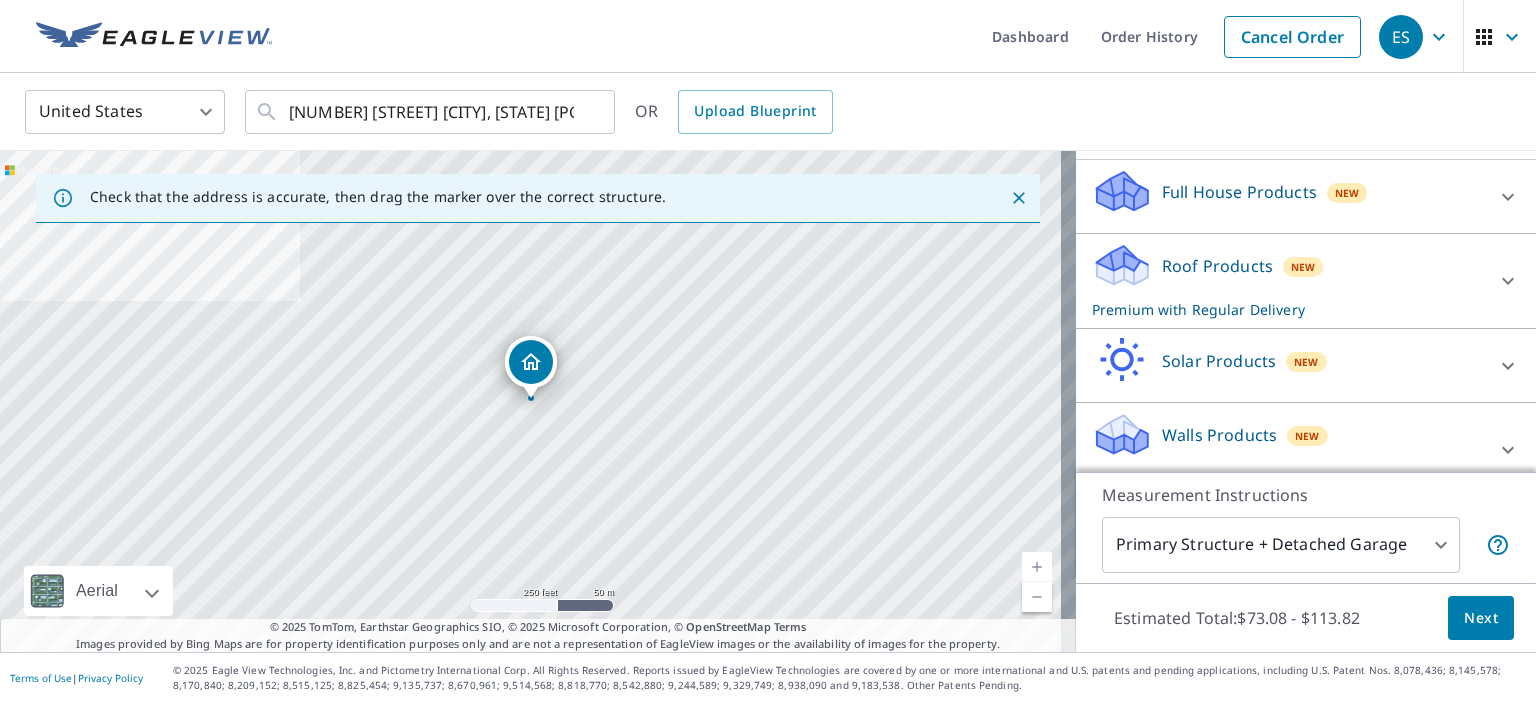 click on "Walls Products New Walls, Windows & Doors with Regular Delivery" at bounding box center [1288, 450] 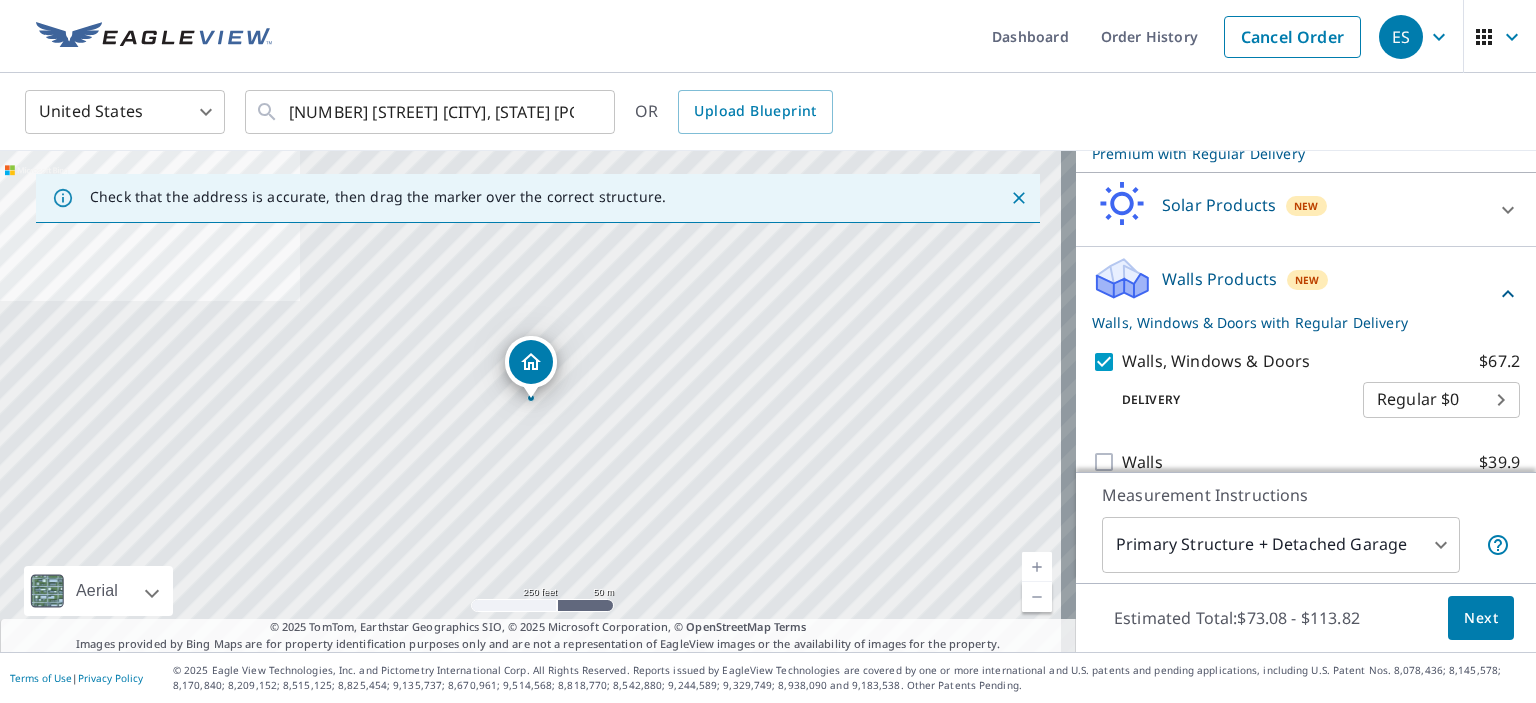 scroll, scrollTop: 379, scrollLeft: 0, axis: vertical 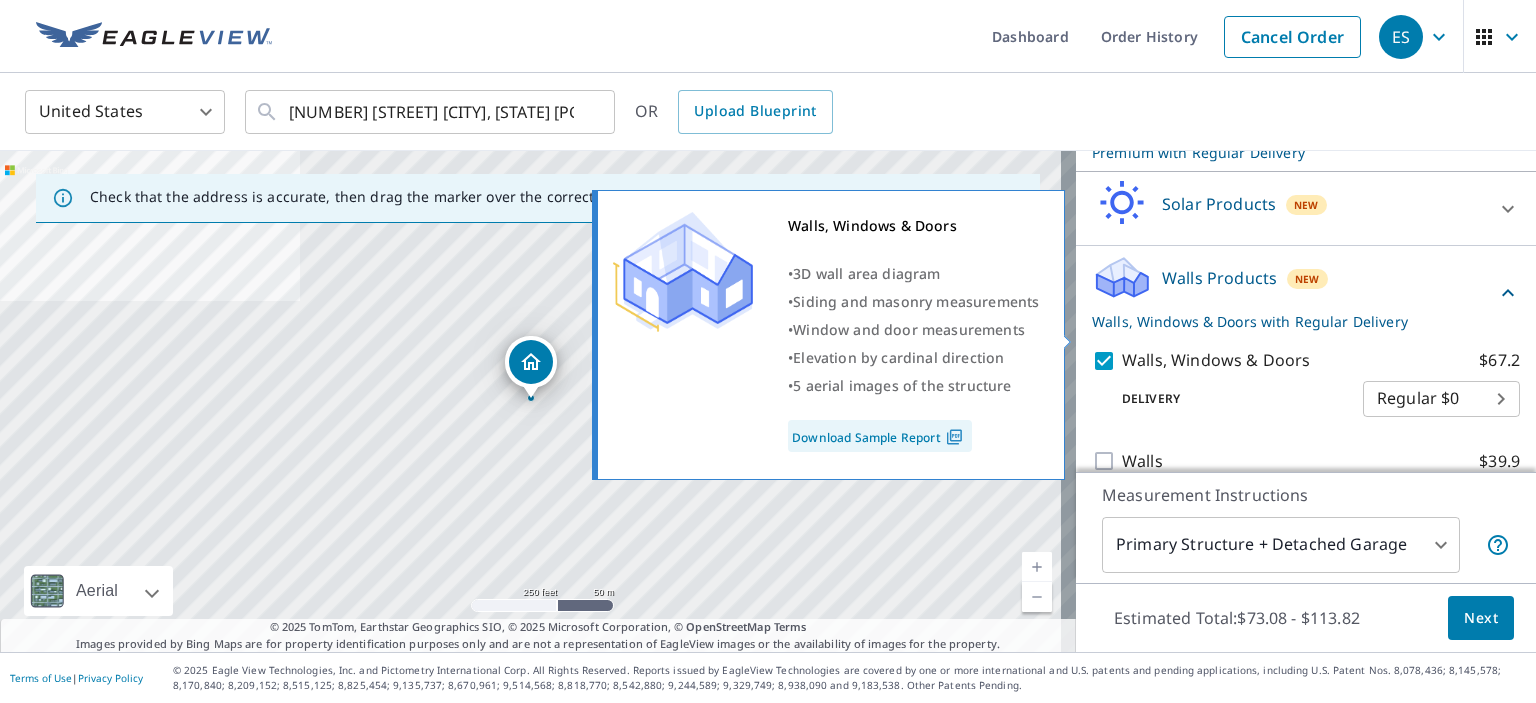 click on "Walls, Windows & Doors $67.2" at bounding box center (1107, 361) 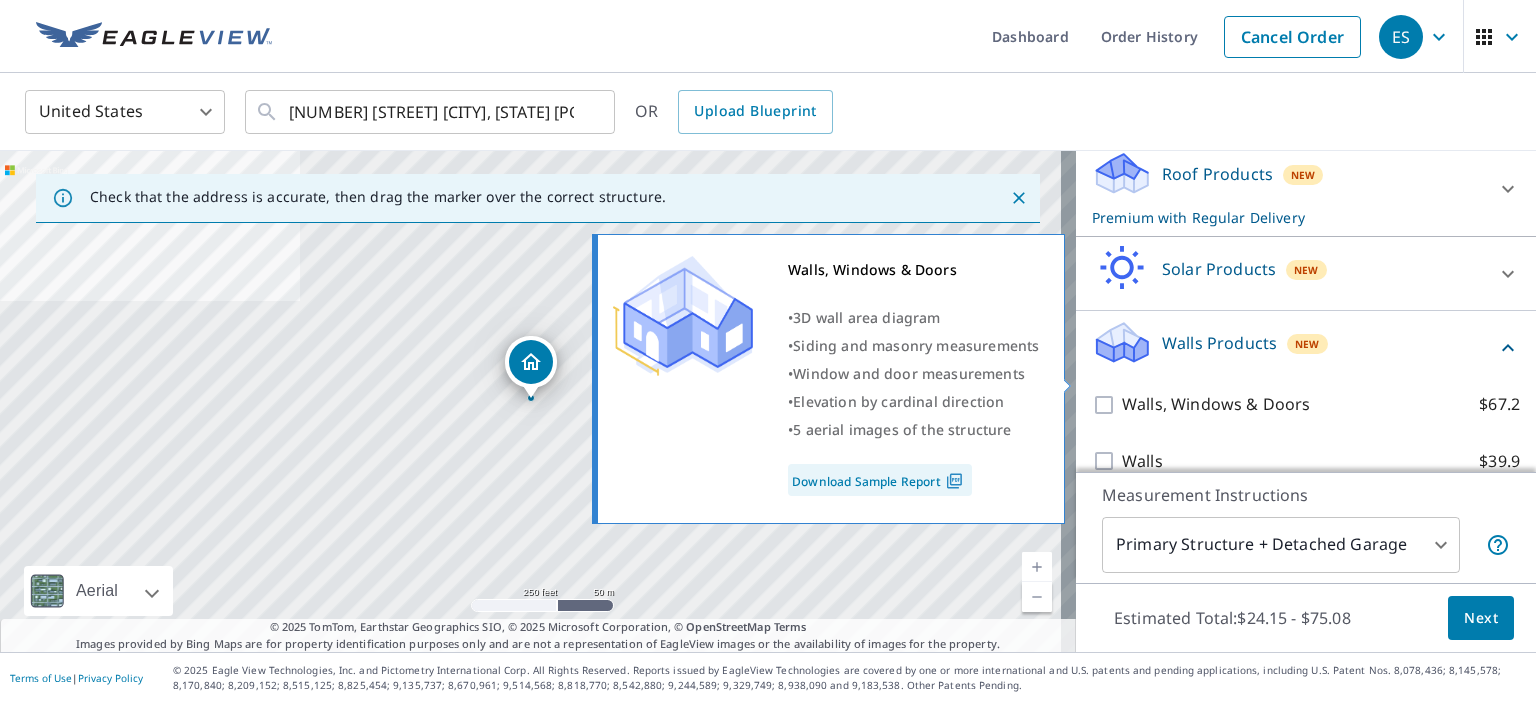 click on "Walls, Windows & Doors $67.2" at bounding box center [1107, 405] 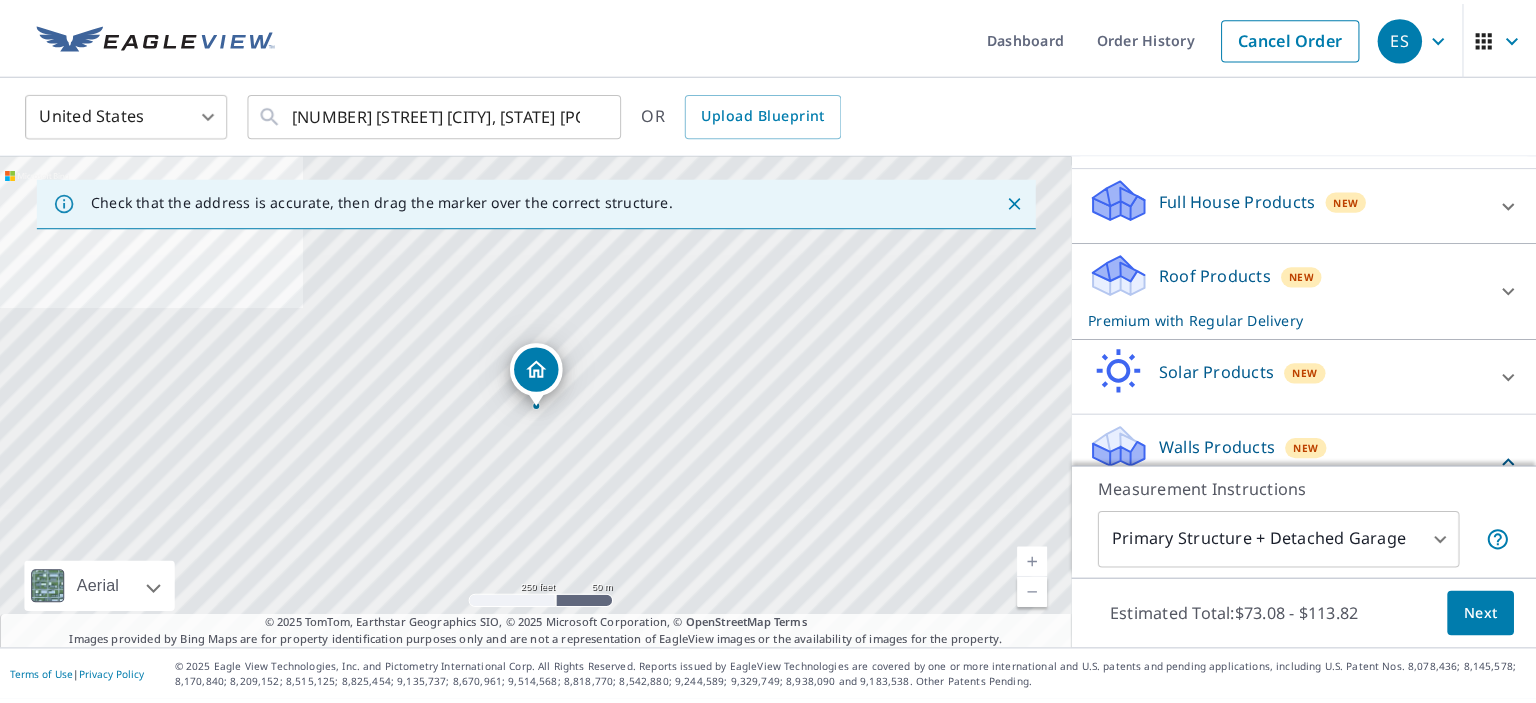 scroll, scrollTop: 79, scrollLeft: 0, axis: vertical 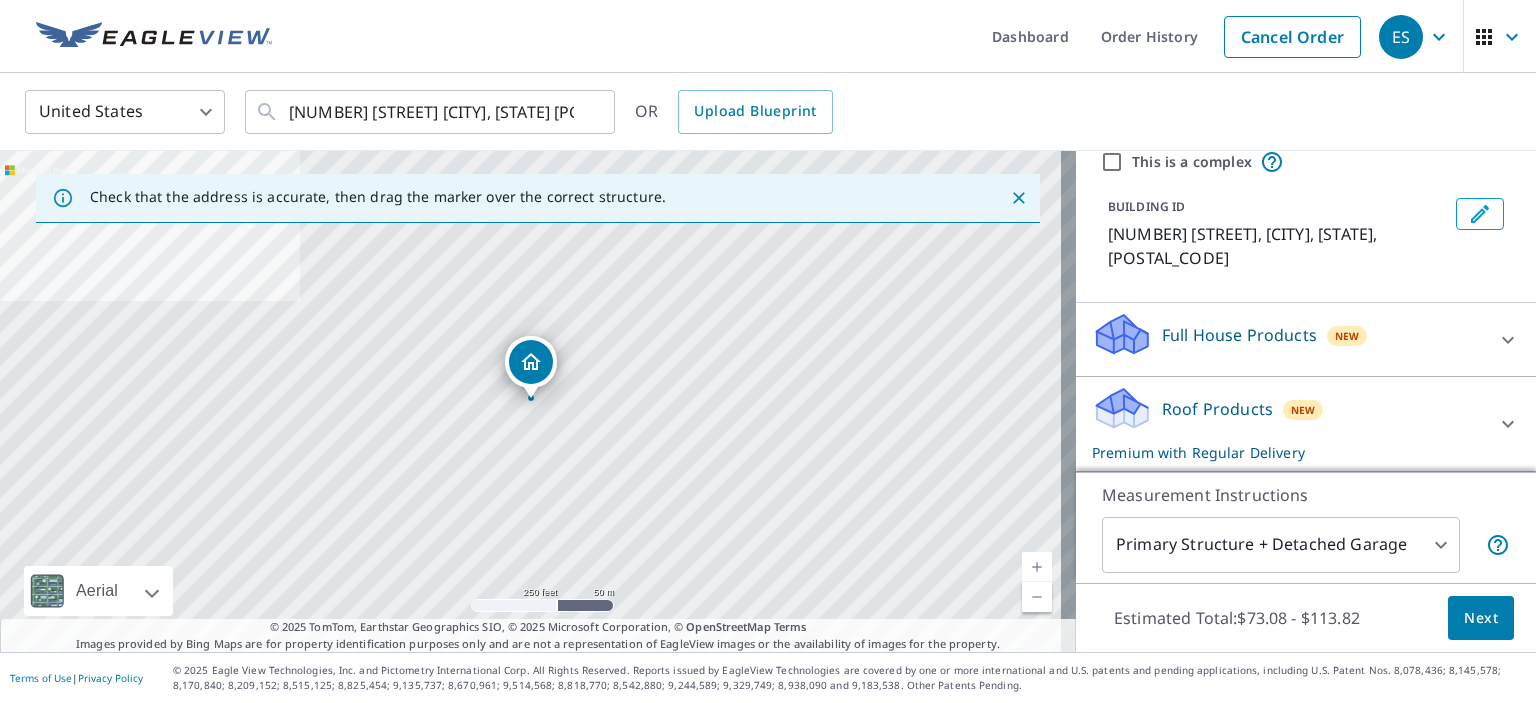 click on "Roof Products New Premium with Regular Delivery" at bounding box center [1288, 424] 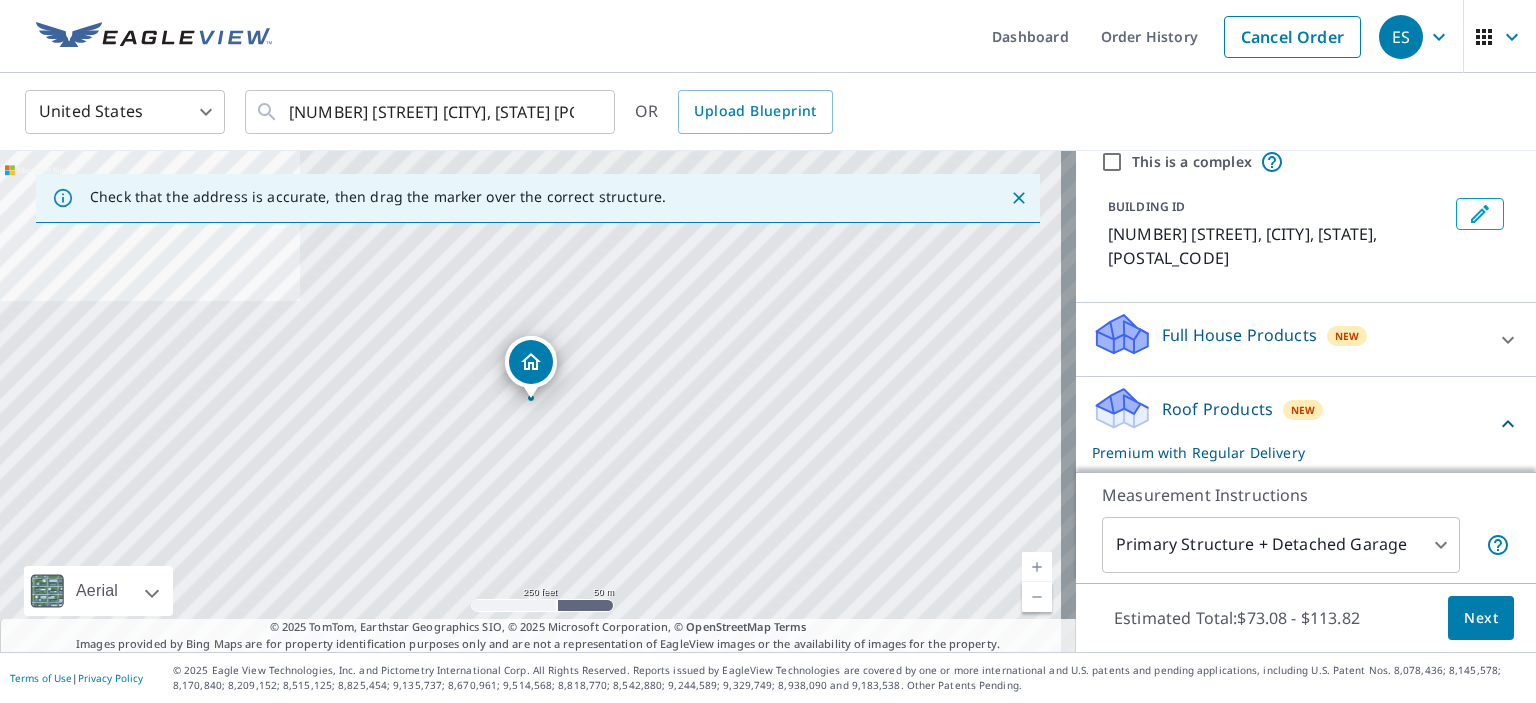 scroll, scrollTop: 179, scrollLeft: 0, axis: vertical 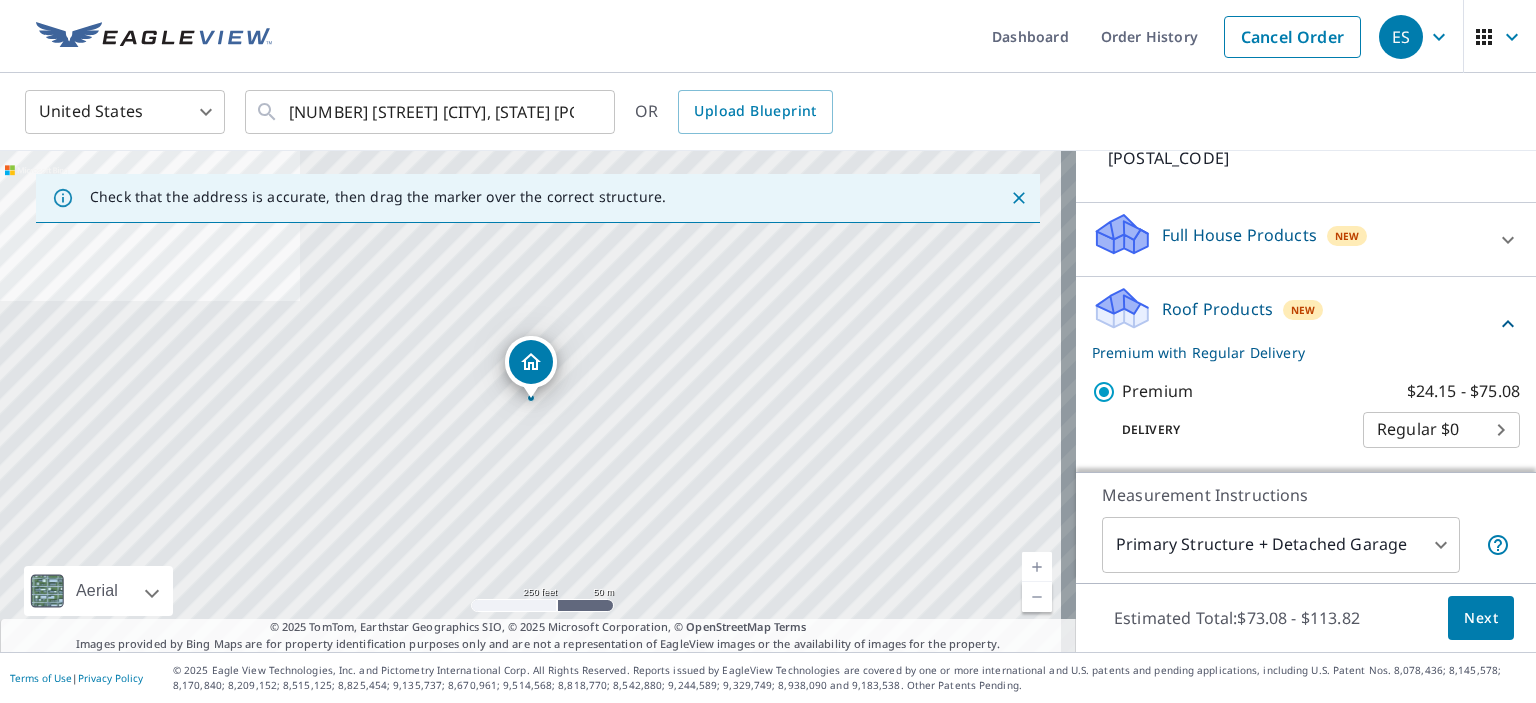 click on "Next" at bounding box center (1481, 618) 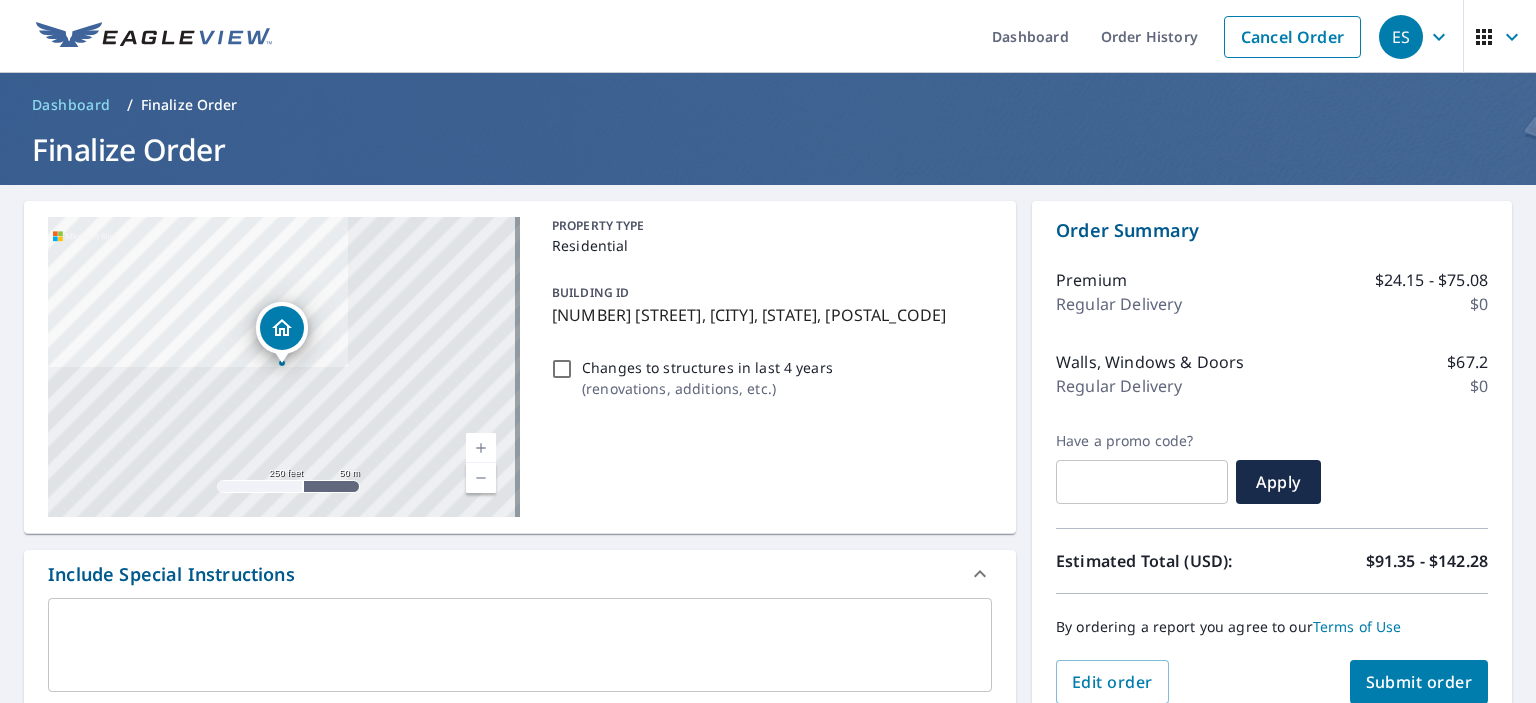 scroll, scrollTop: 100, scrollLeft: 0, axis: vertical 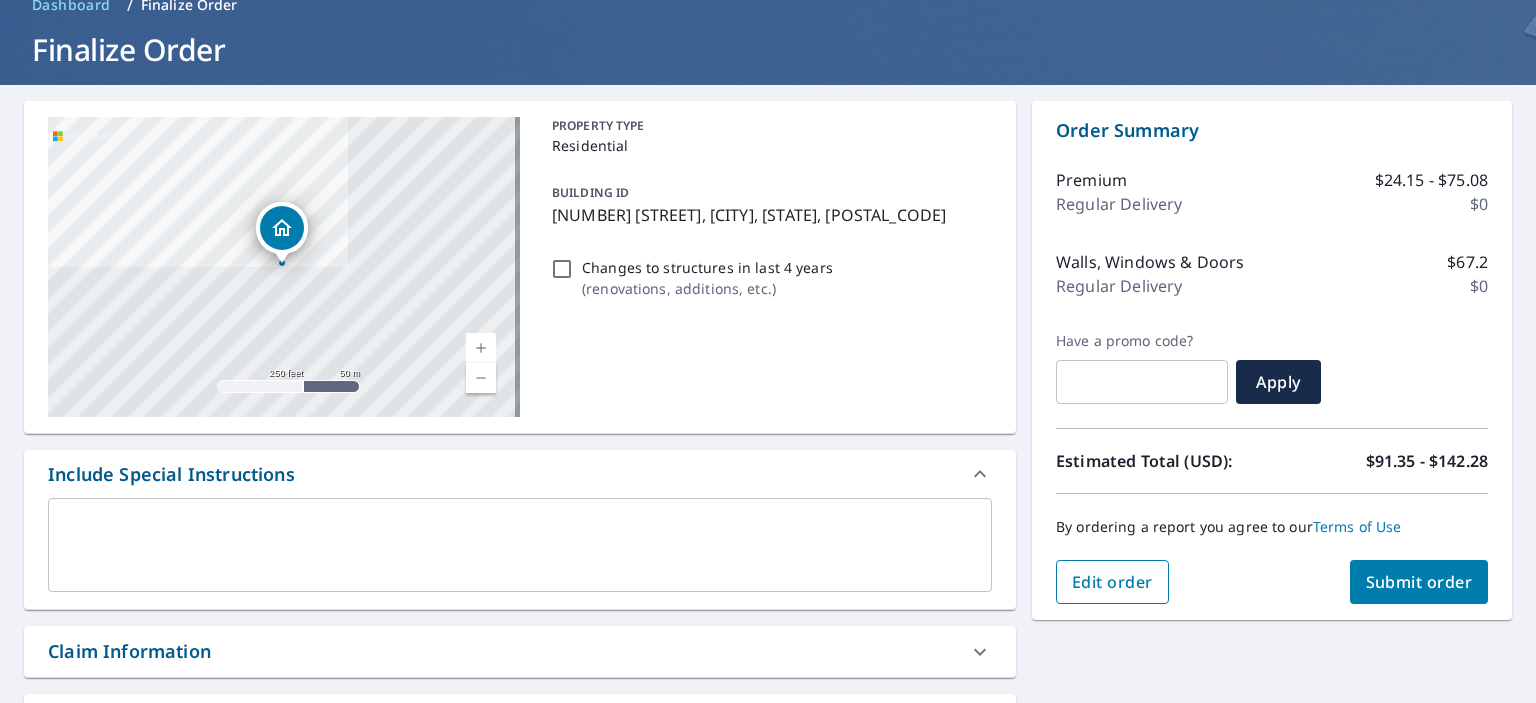 click on "Edit order" at bounding box center (1112, 582) 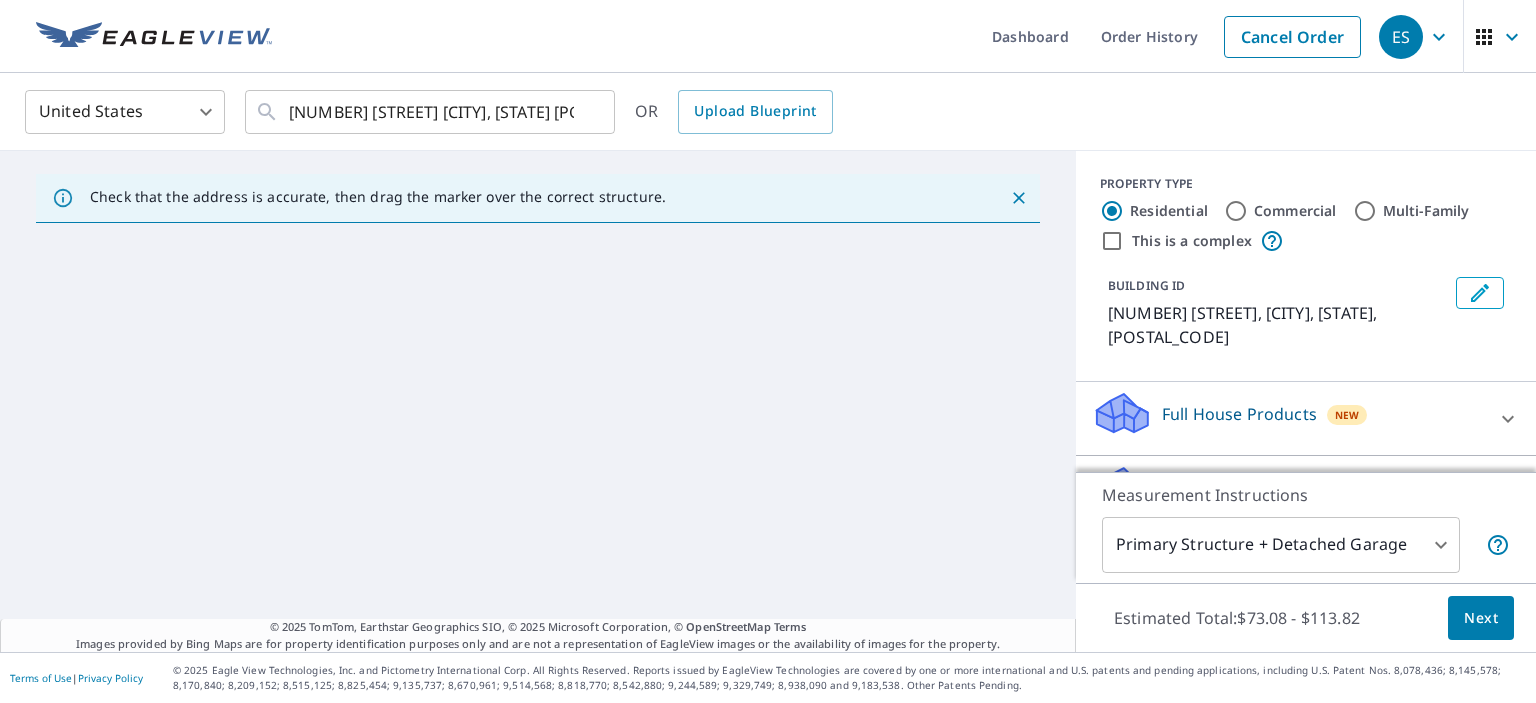 scroll, scrollTop: 0, scrollLeft: 0, axis: both 